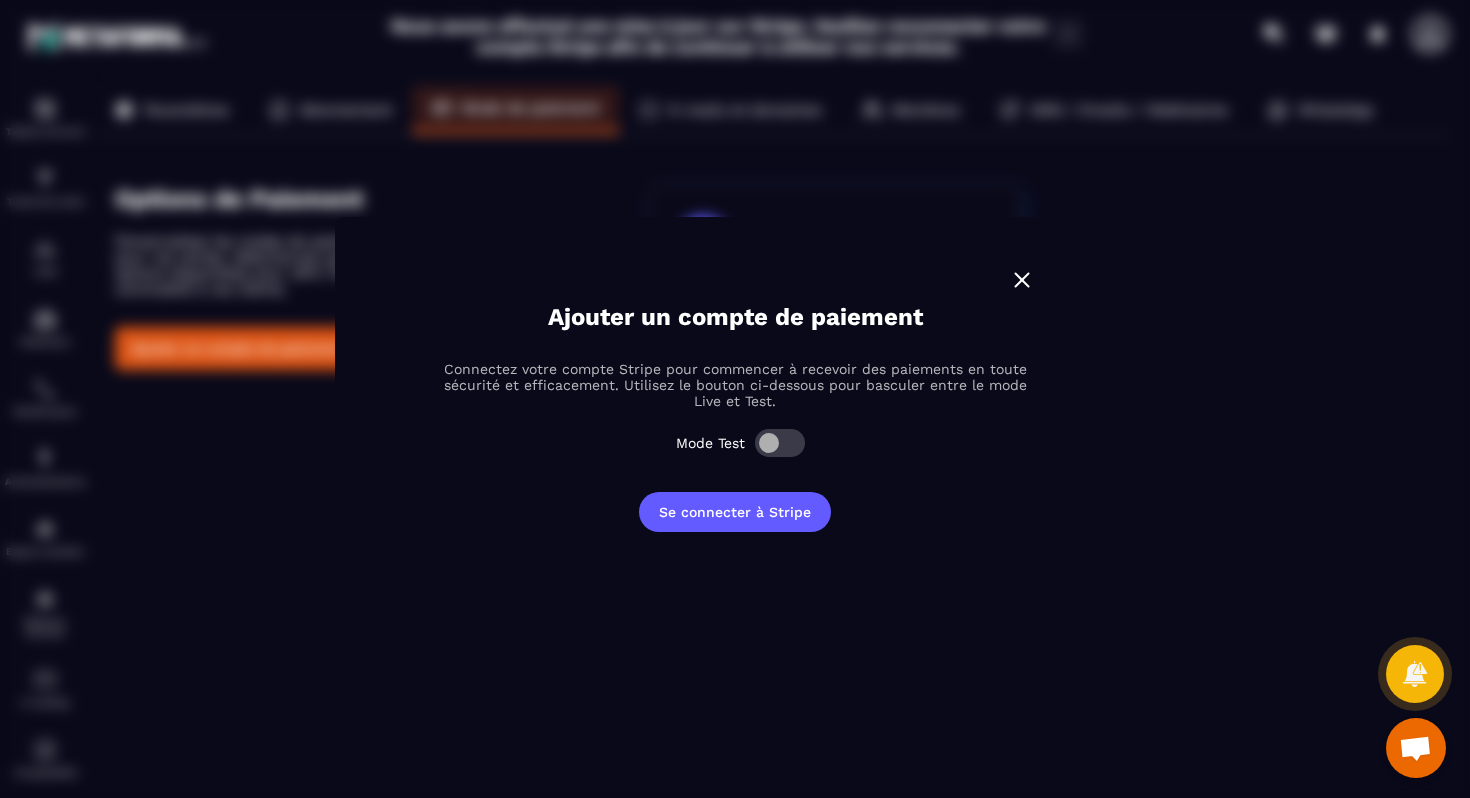 scroll, scrollTop: 0, scrollLeft: 0, axis: both 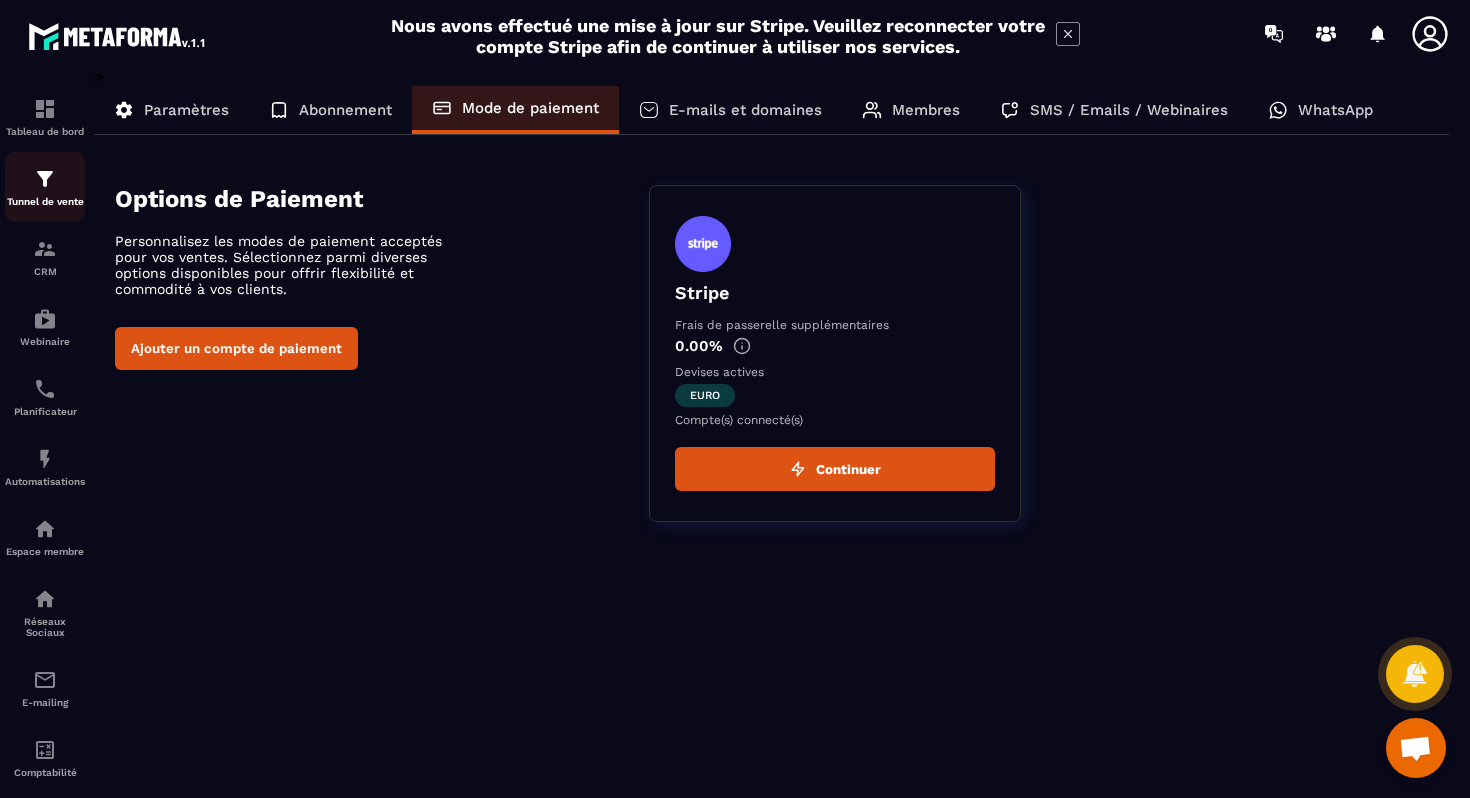 click on "Tunnel de vente" 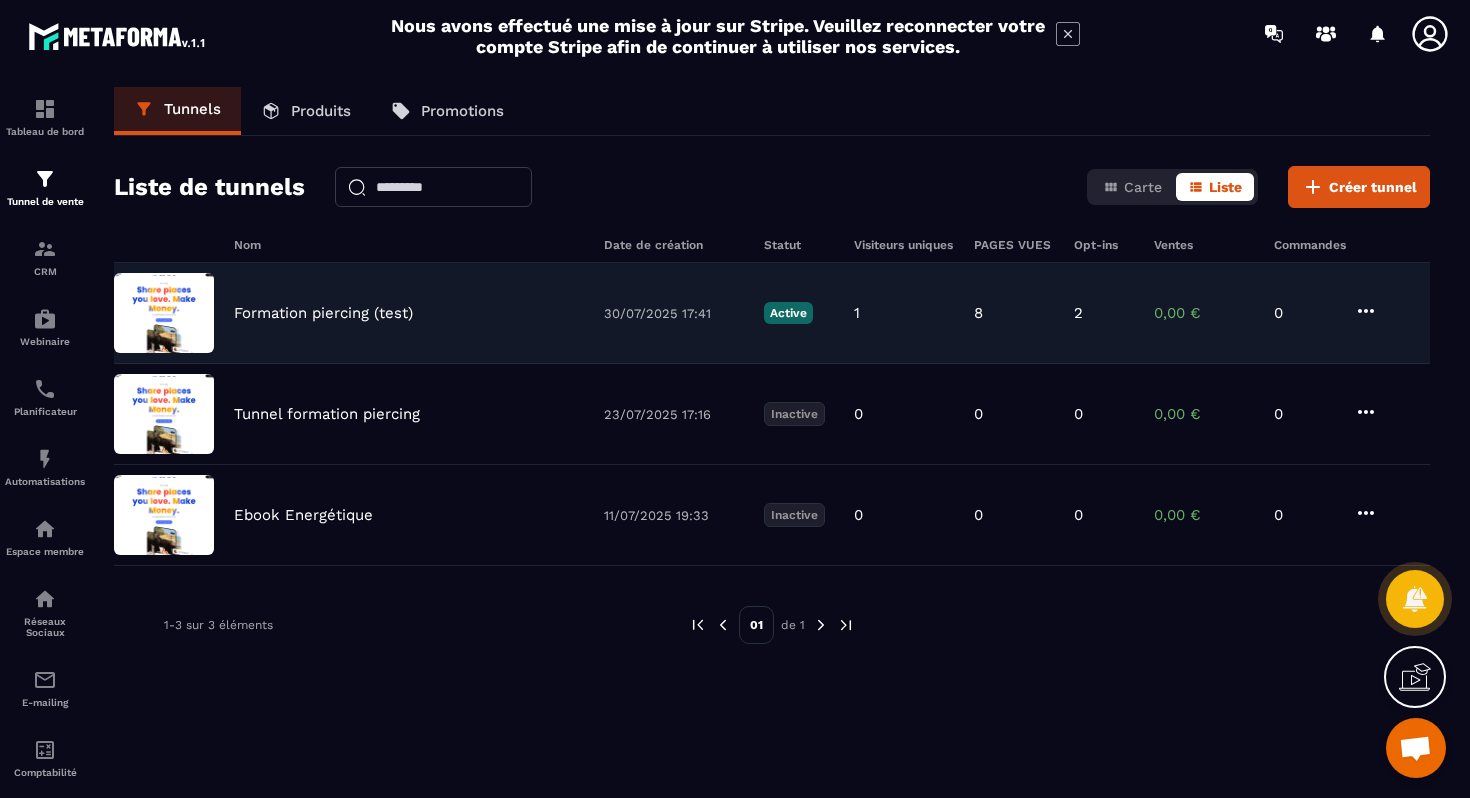 click on "Formation piercing (test) [DATE] [TIME] Active 1 8 2 0,00 € 0" 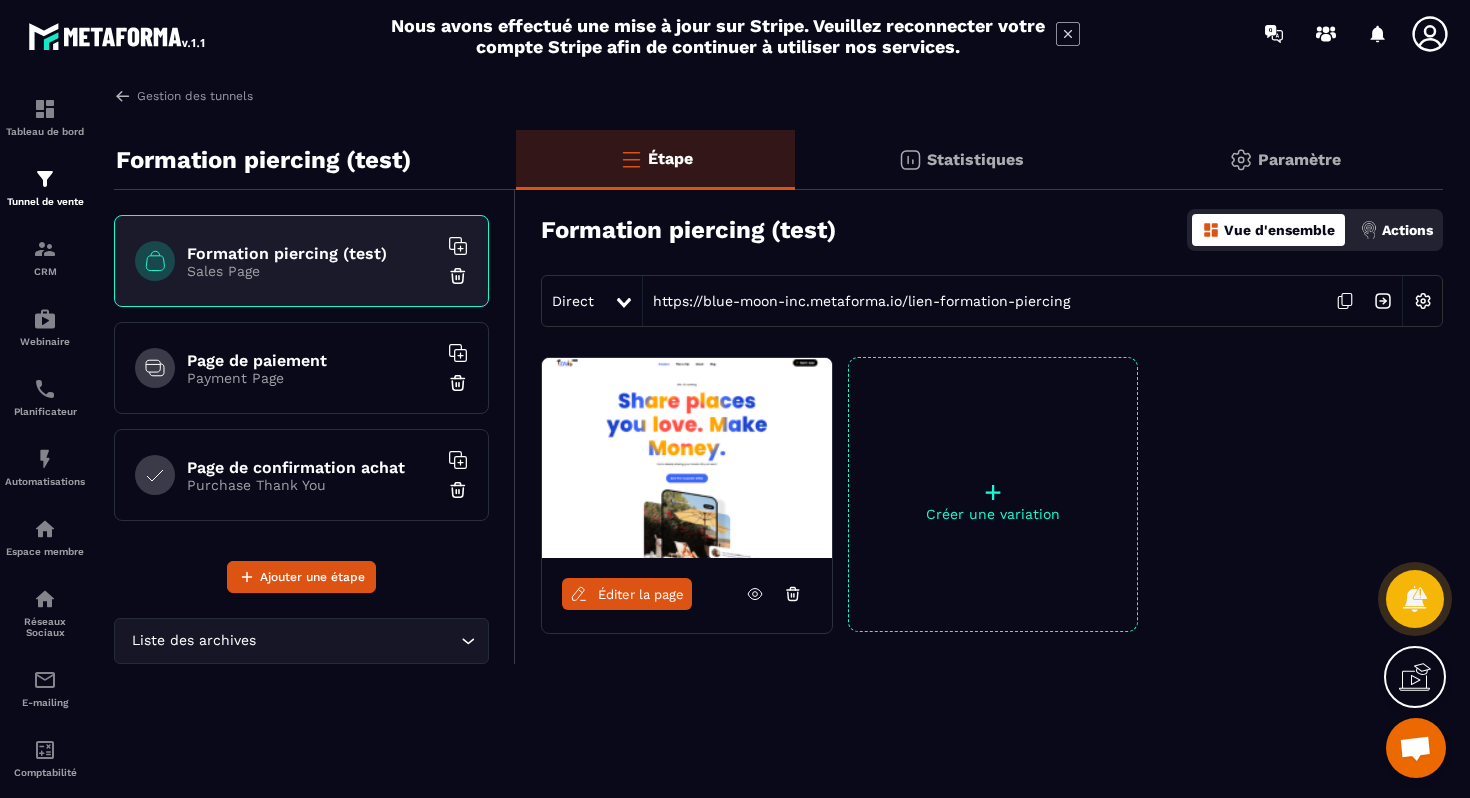 click on "Paramètre" at bounding box center [1299, 159] 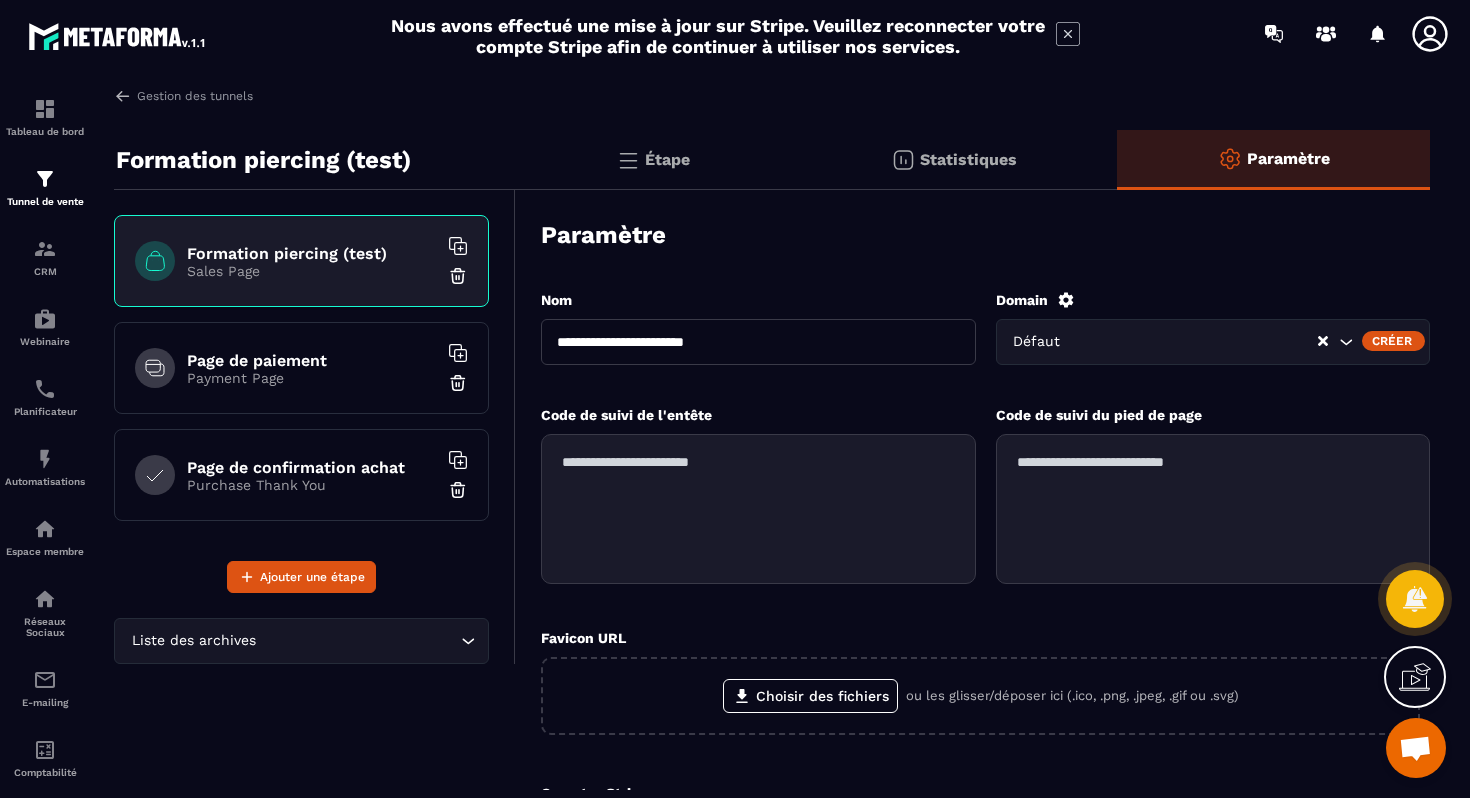 click on "Formation piercing (test)" at bounding box center (312, 253) 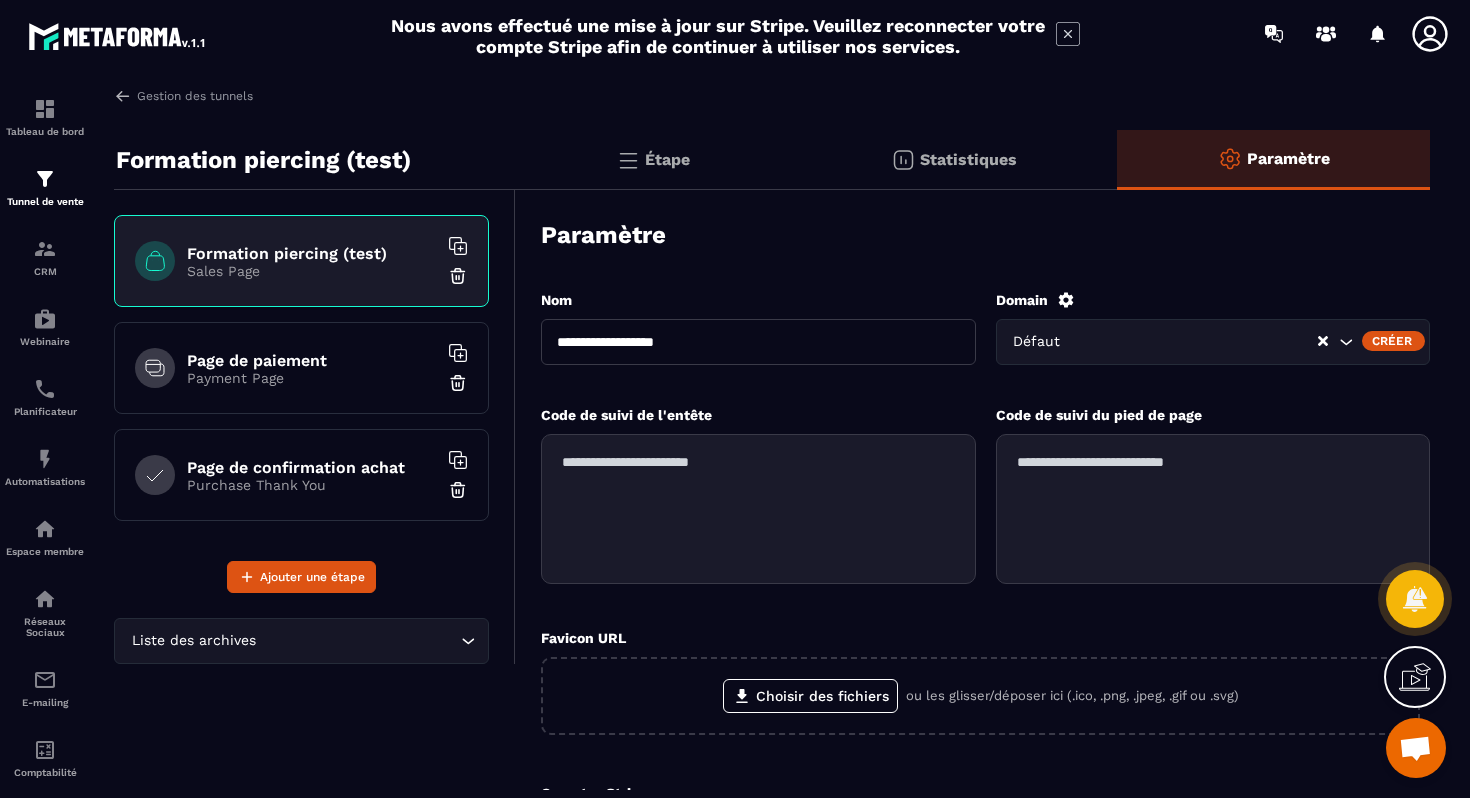type on "**********" 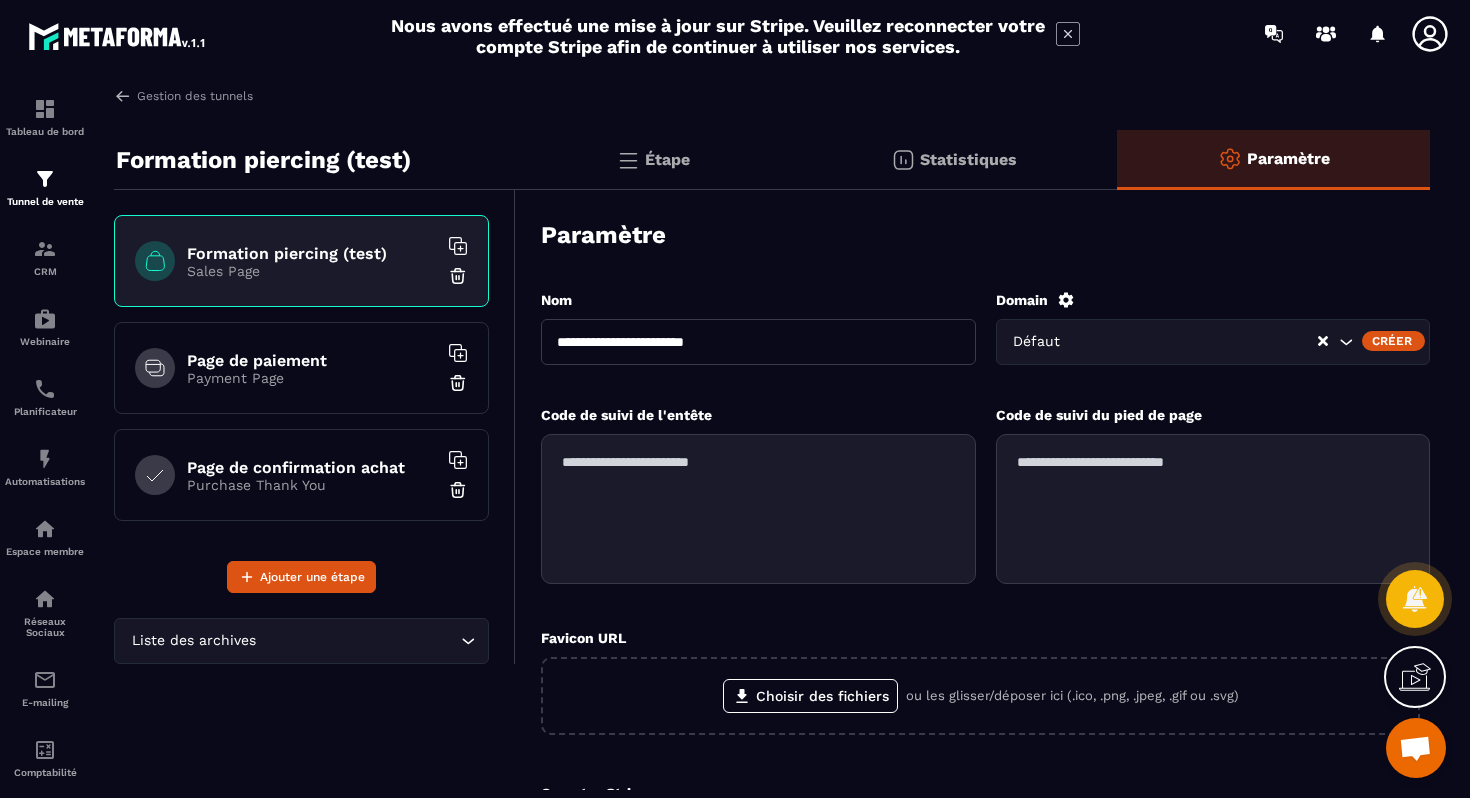 click on "Défaut" 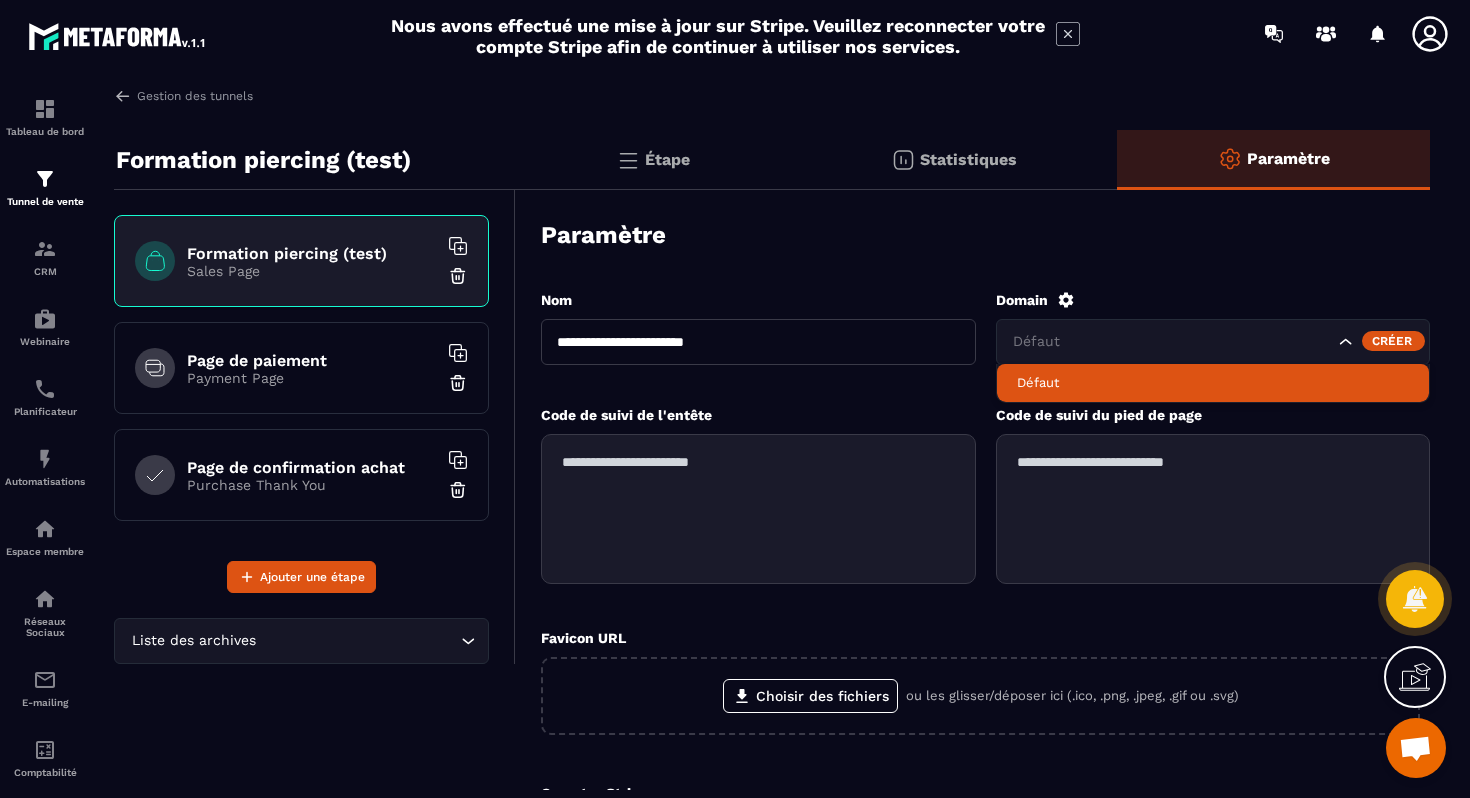 click on "Défaut" 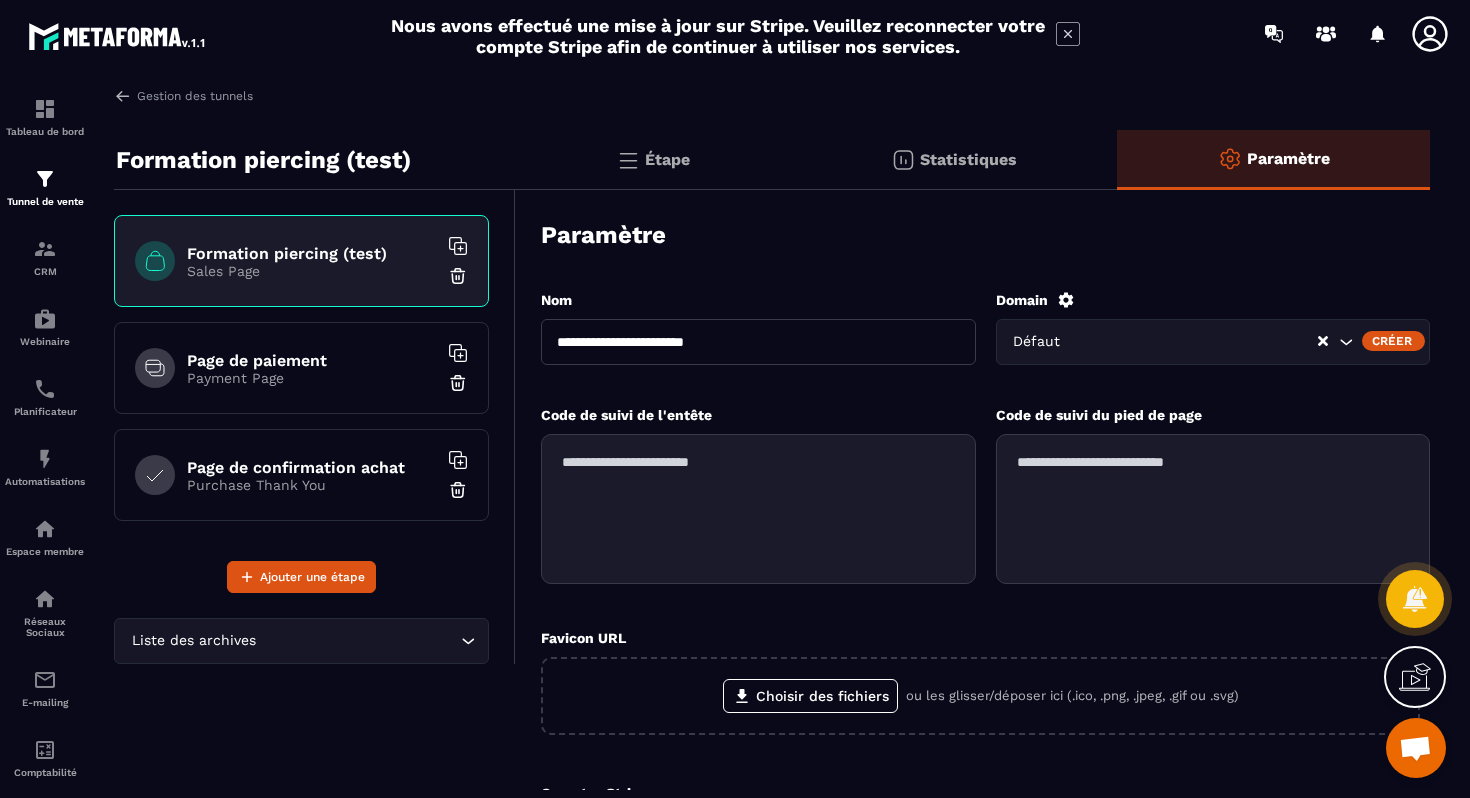 click on "Créer" at bounding box center (1393, 341) 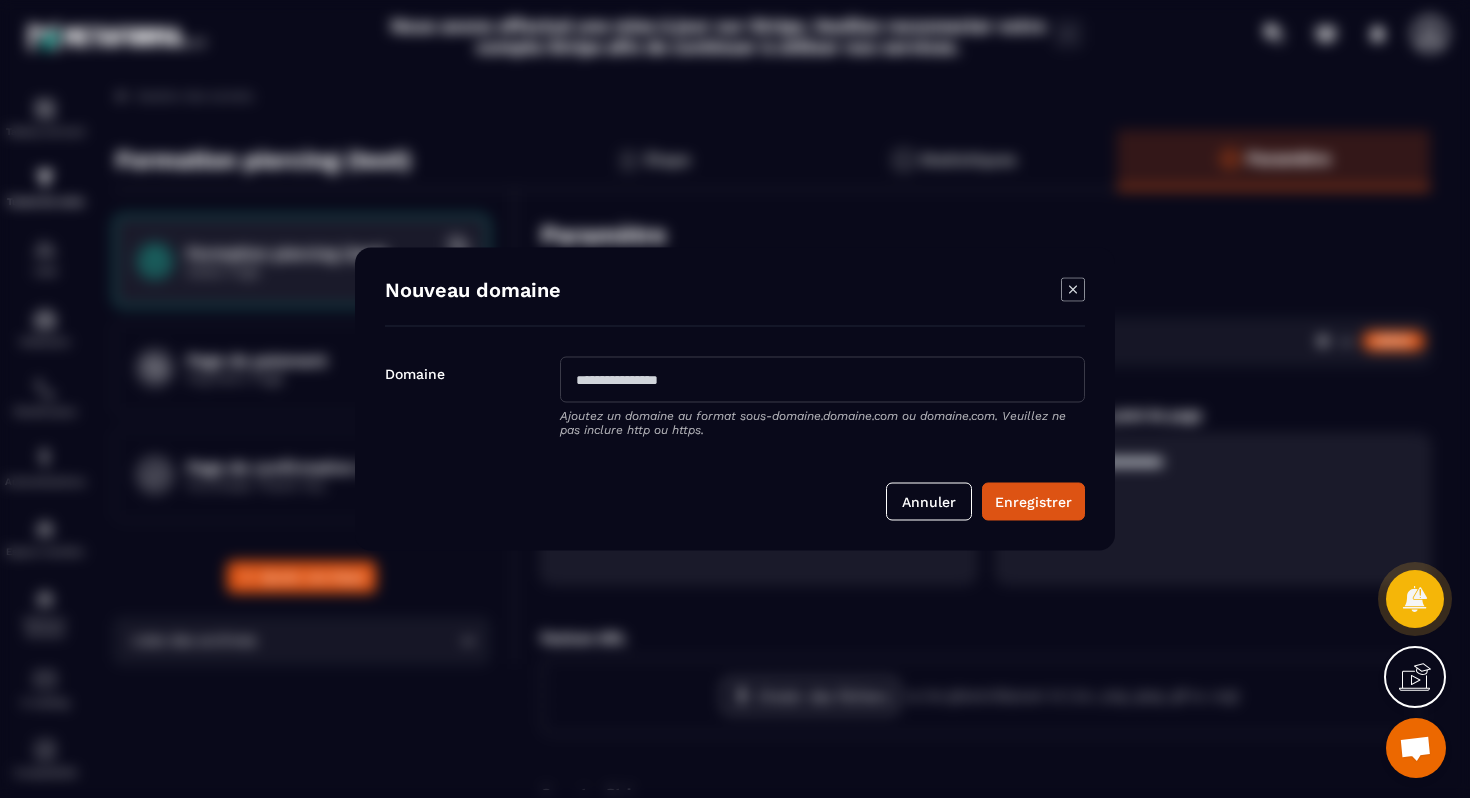 click at bounding box center (822, 380) 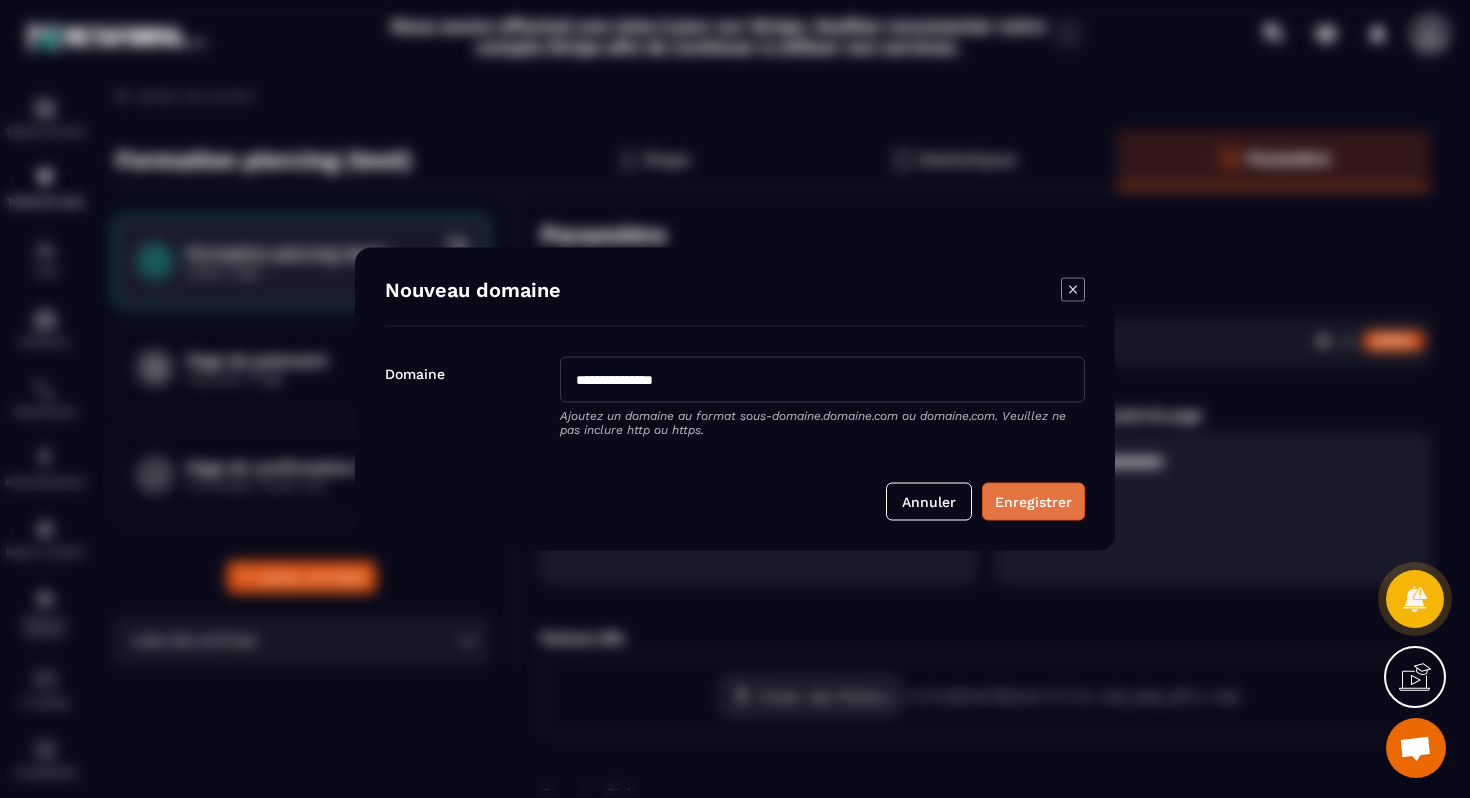 click on "Enregistrer" at bounding box center (1033, 502) 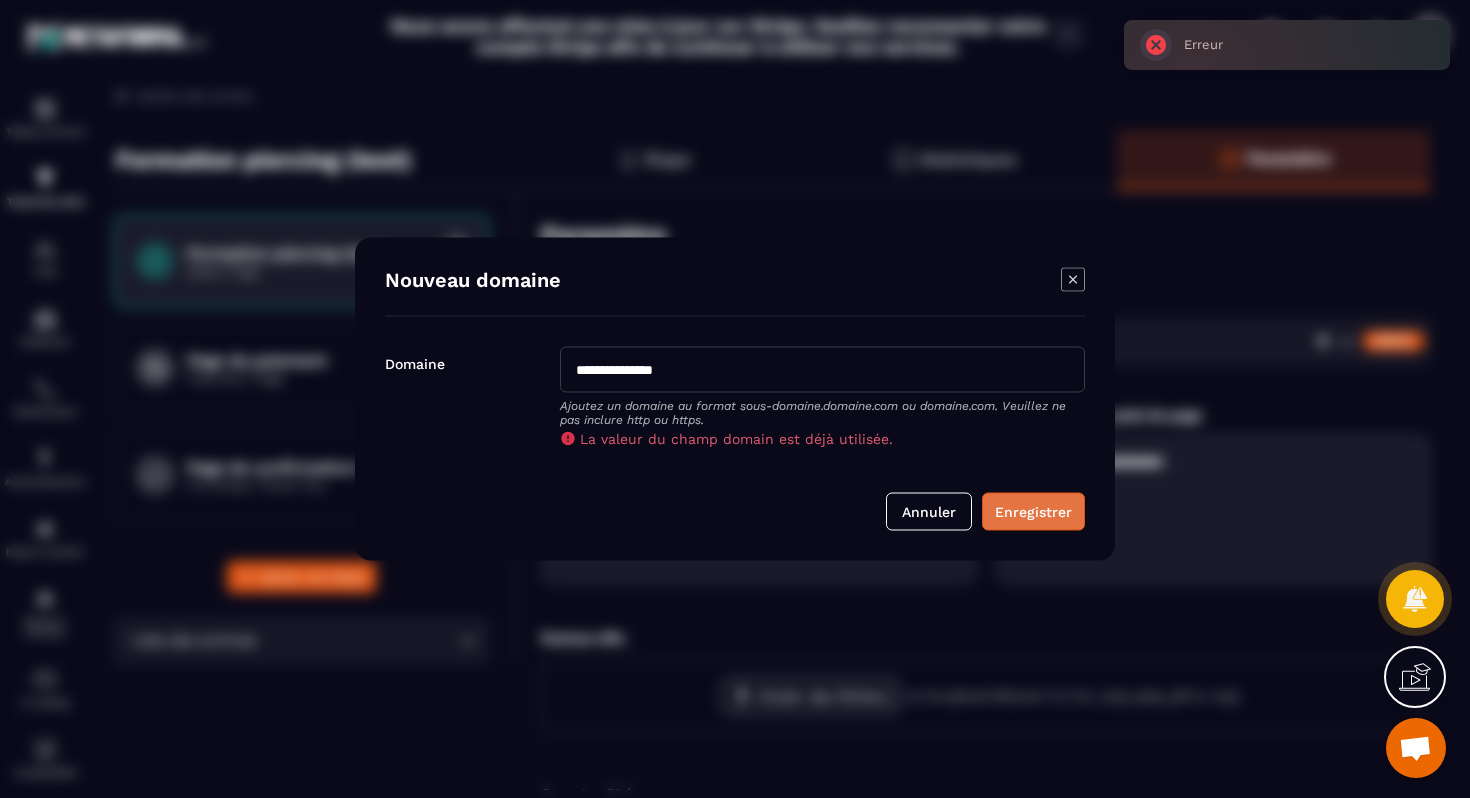 click on "Enregistrer" at bounding box center (1033, 512) 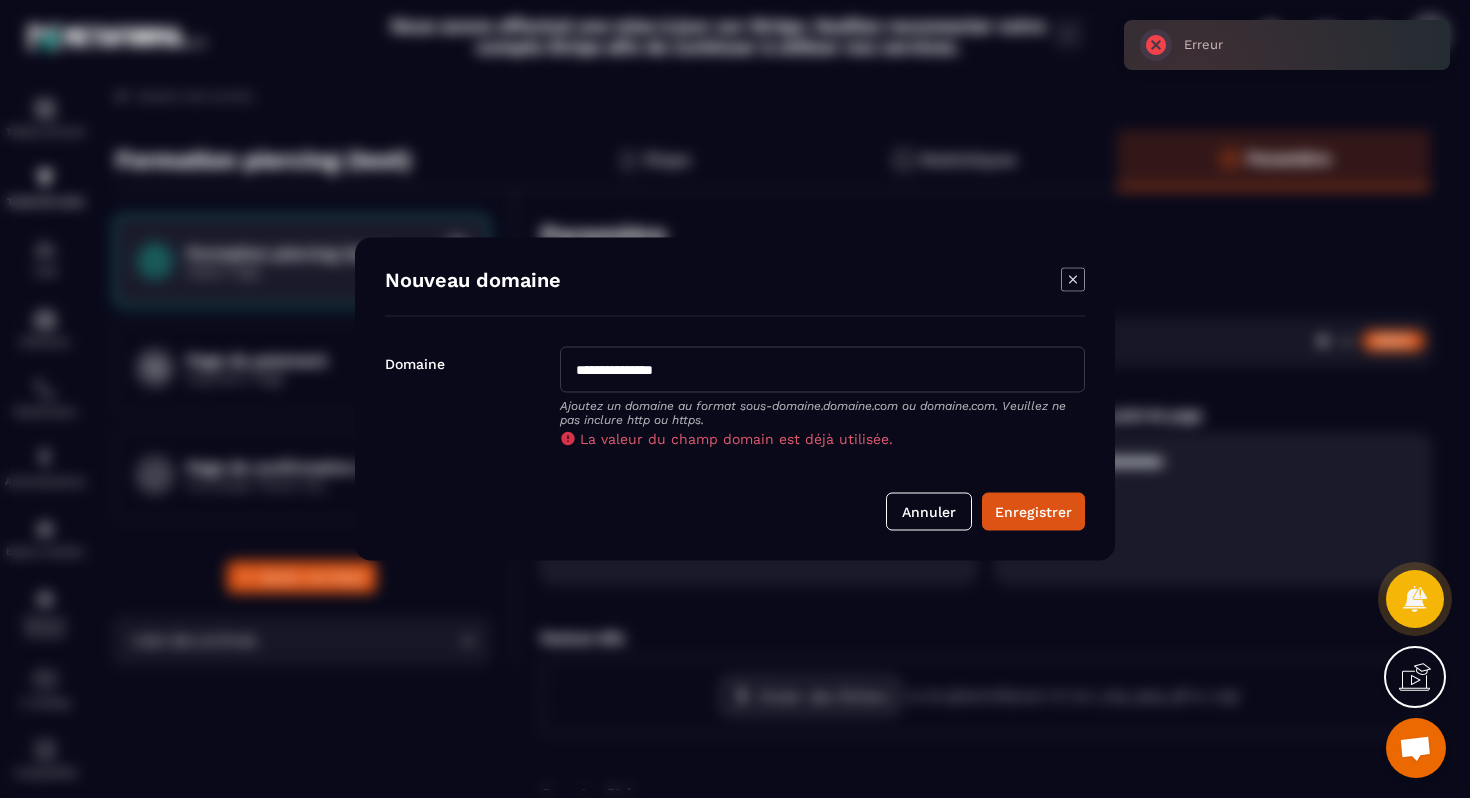 click 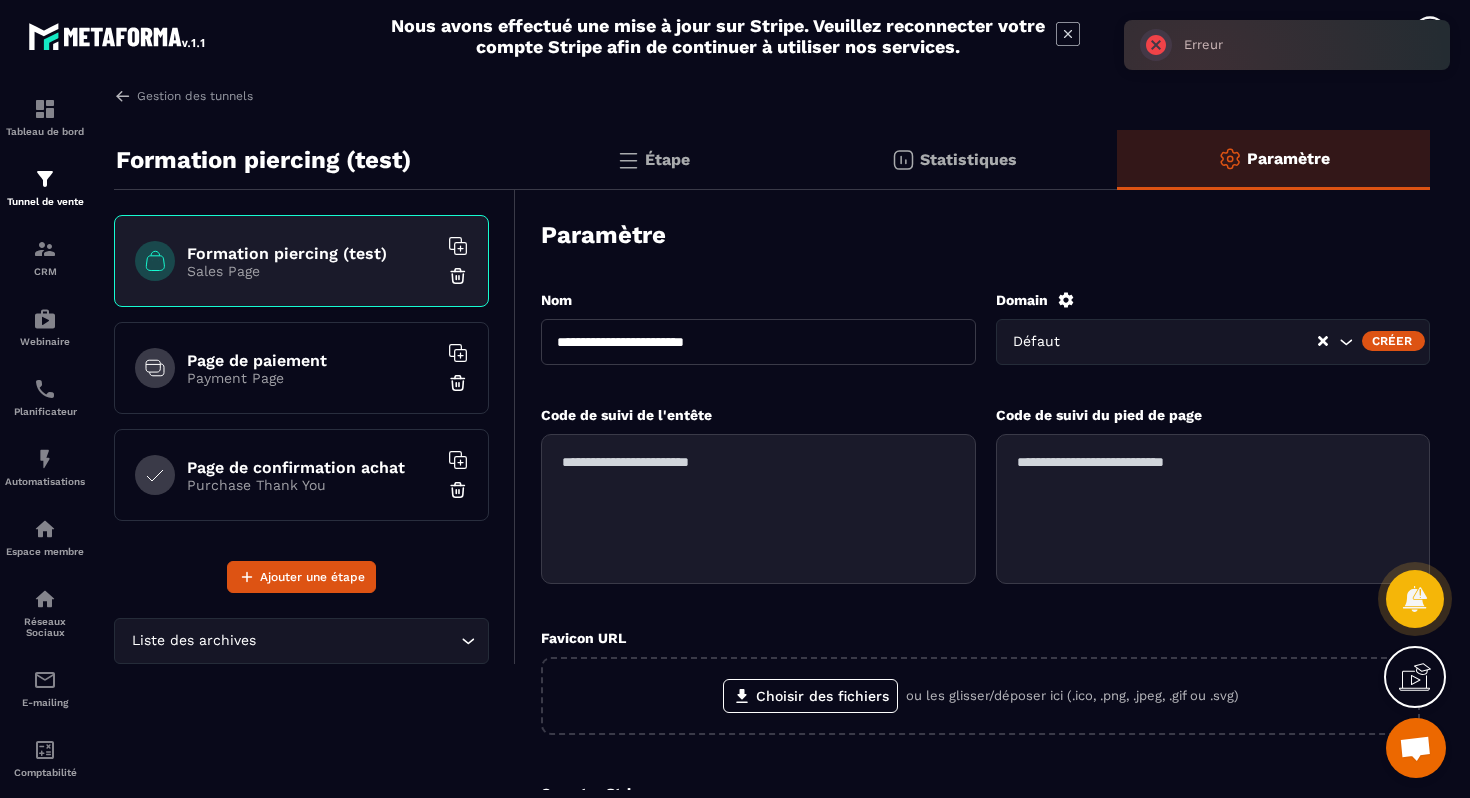 click 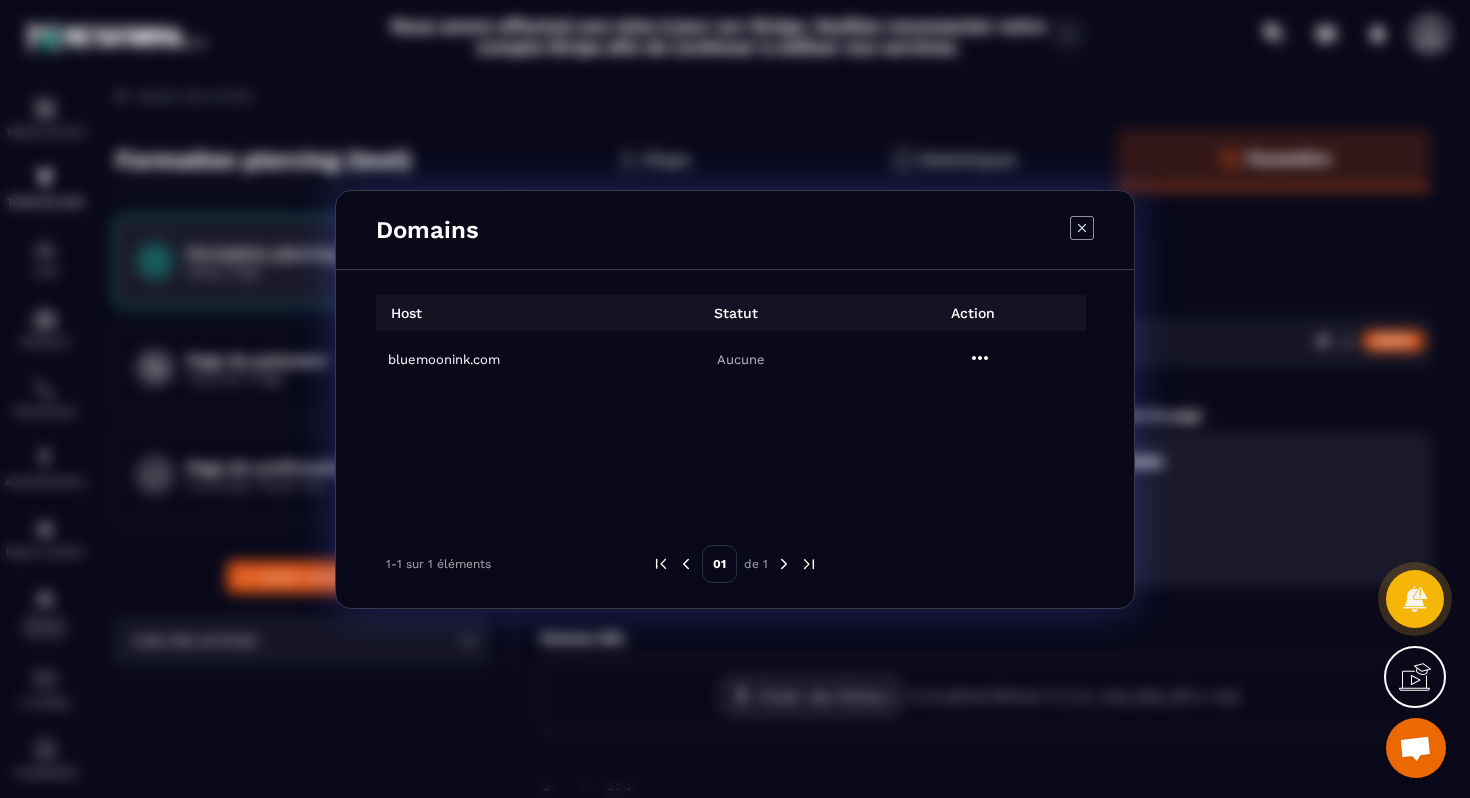 click on "bluemoonink.com" at bounding box center (501, 359) 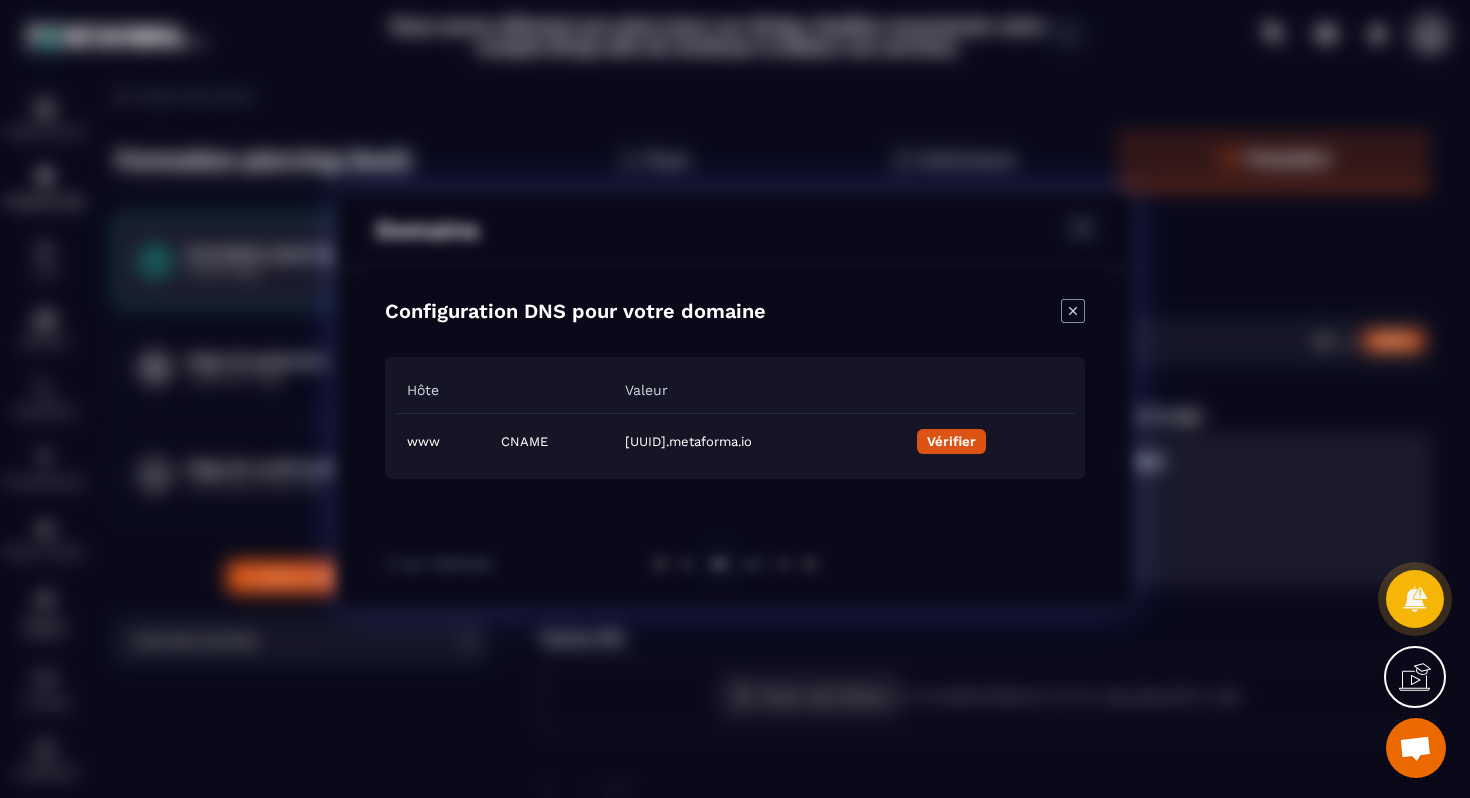 click on "Configuration DNS pour votre domaine" at bounding box center [735, 313] 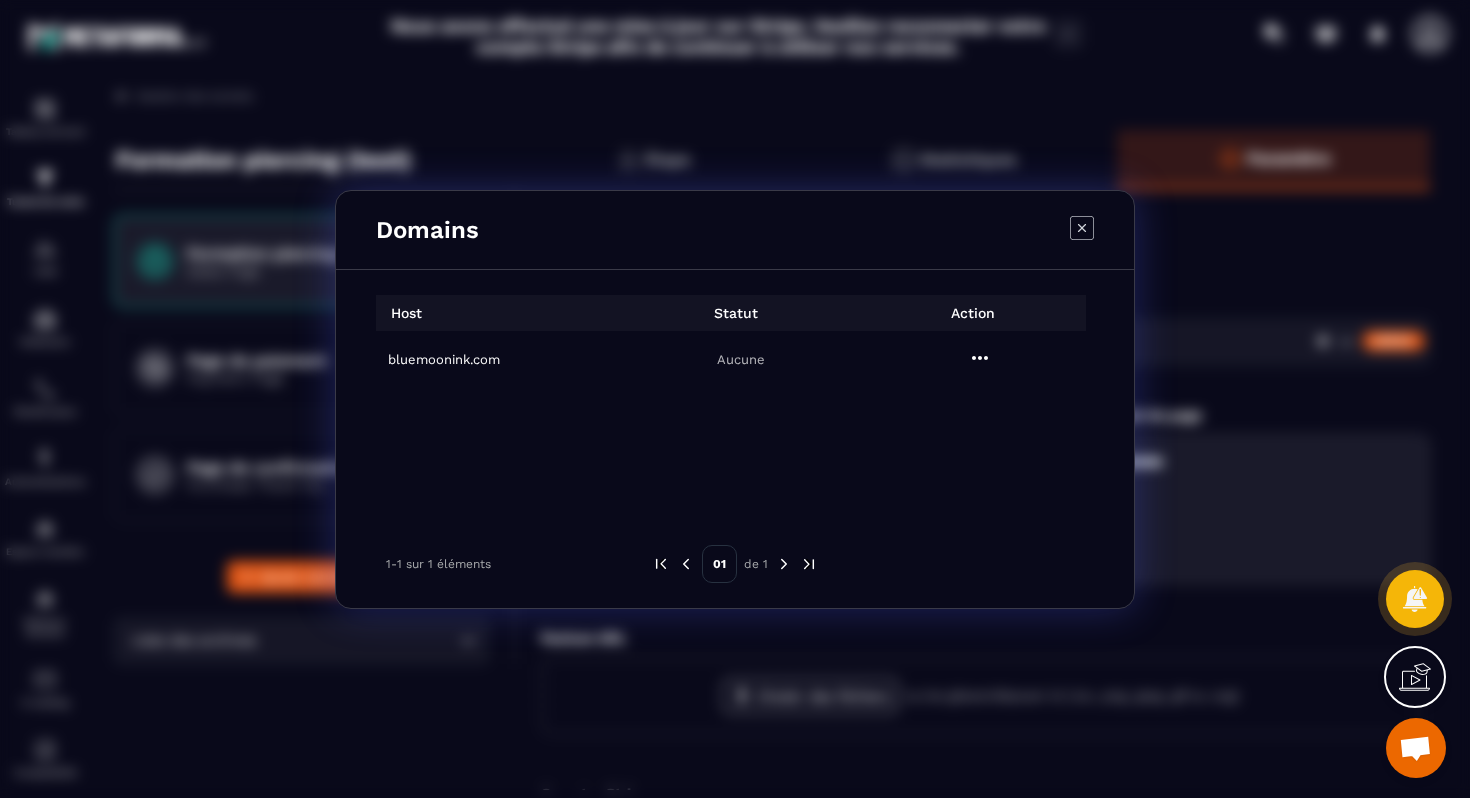 click 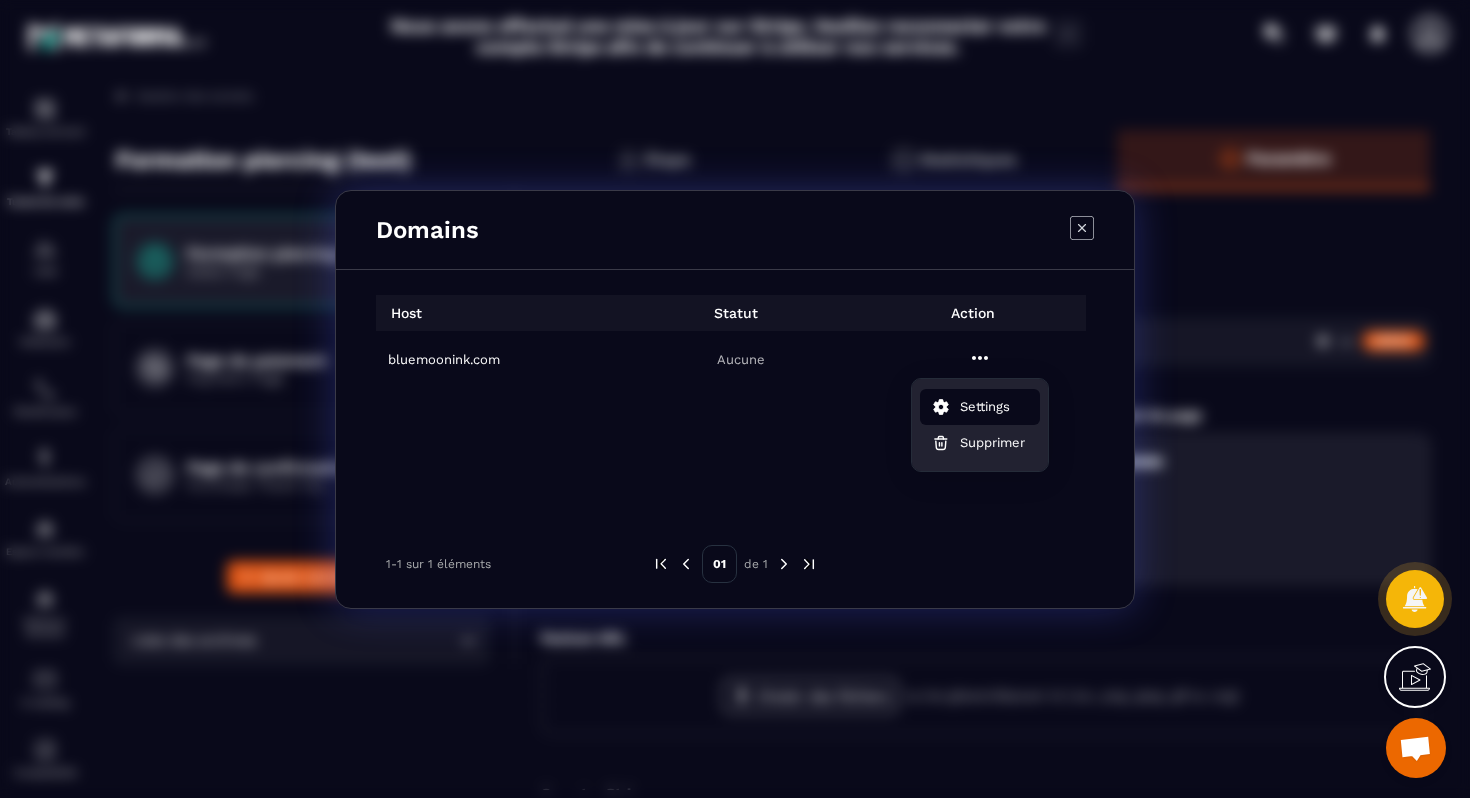 click on "Settings" at bounding box center (985, 407) 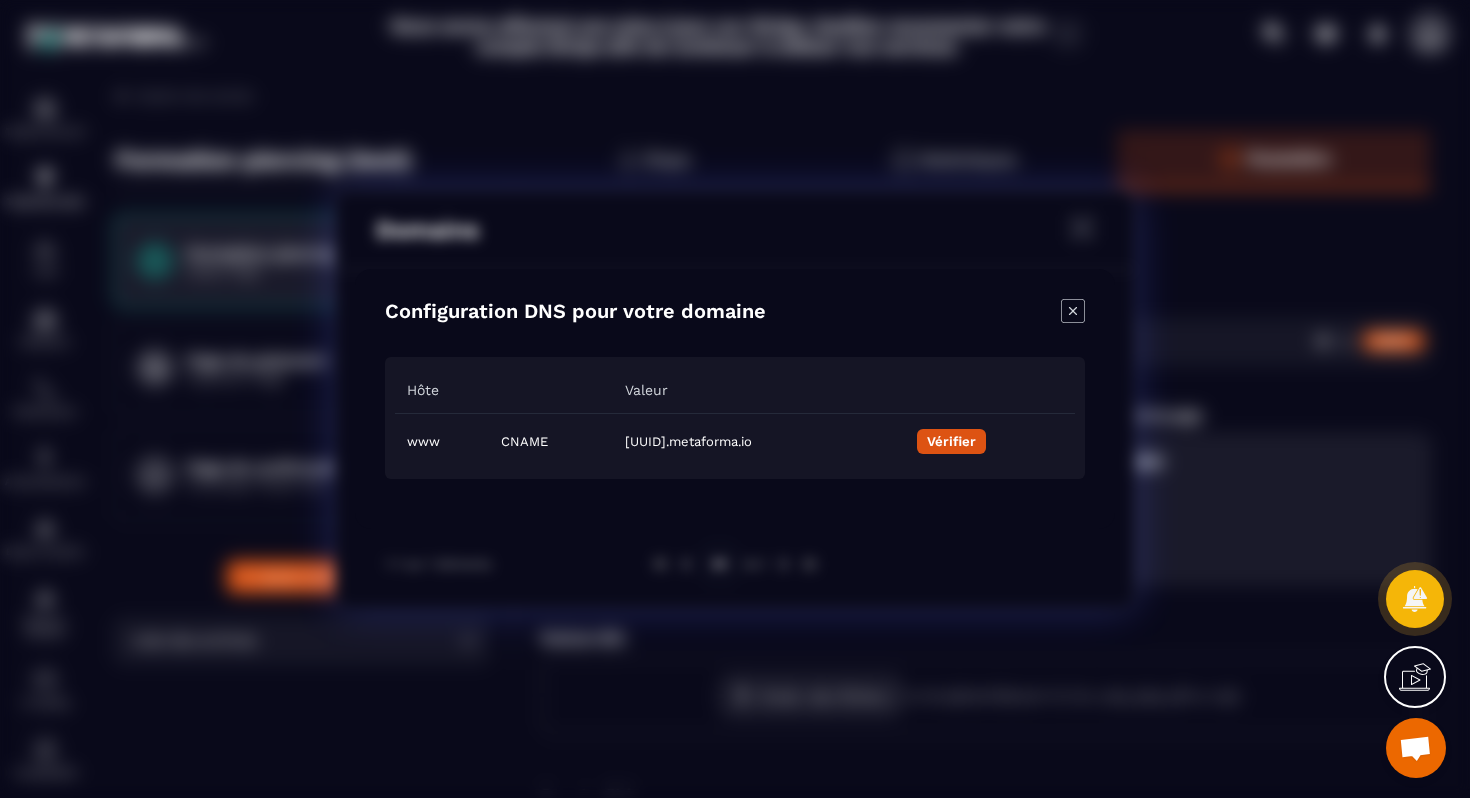 click on "Vérifier" at bounding box center (951, 441) 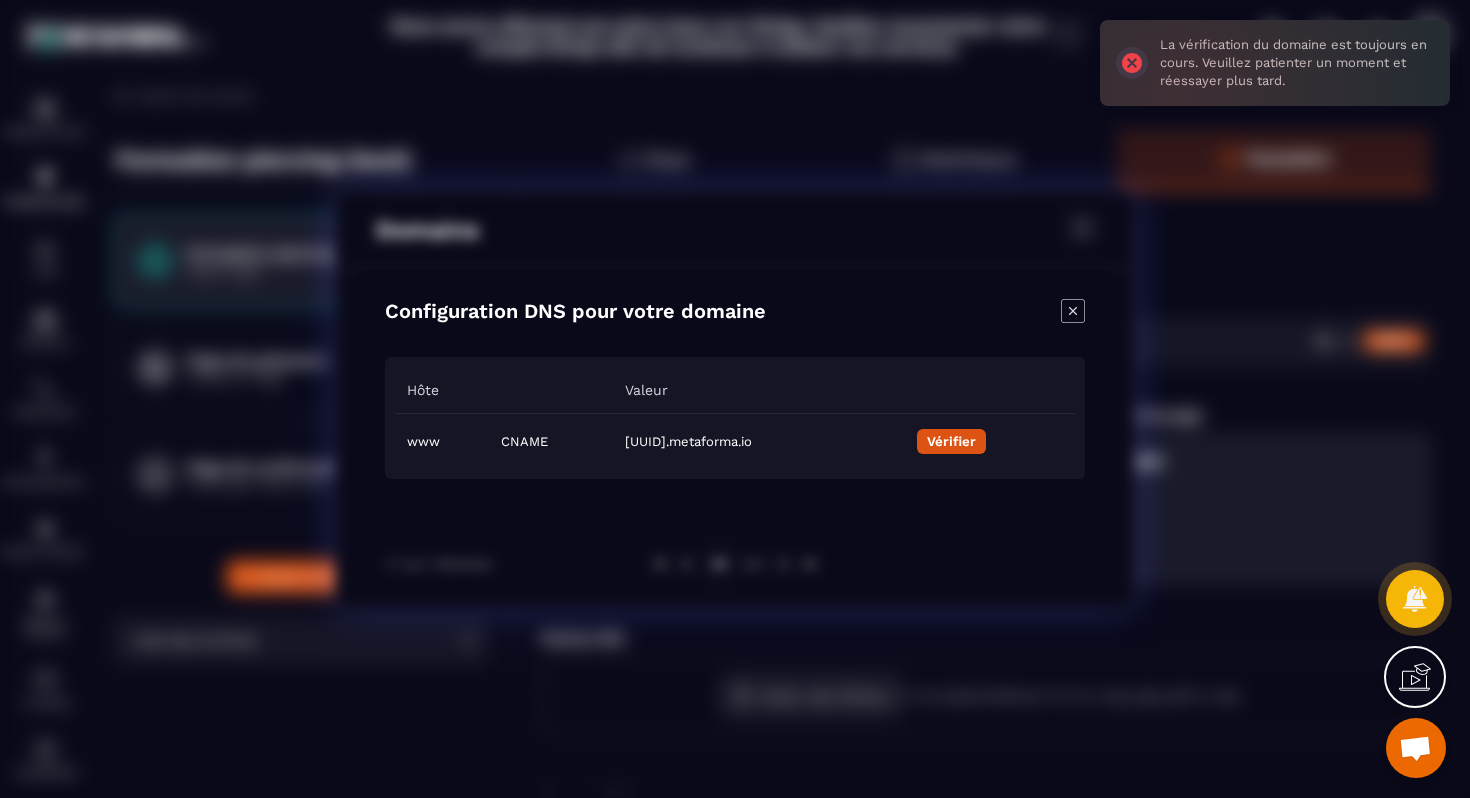 click 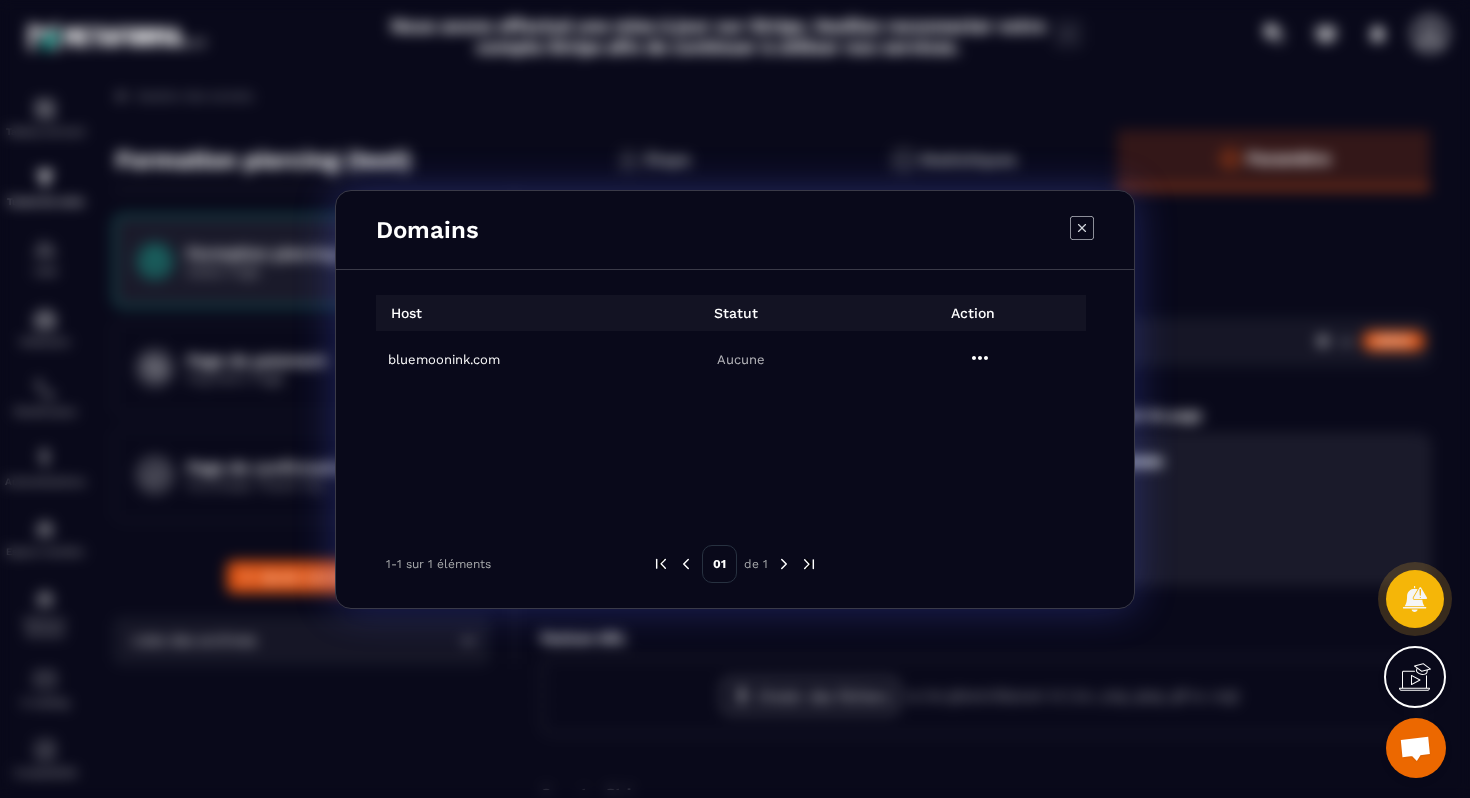 click 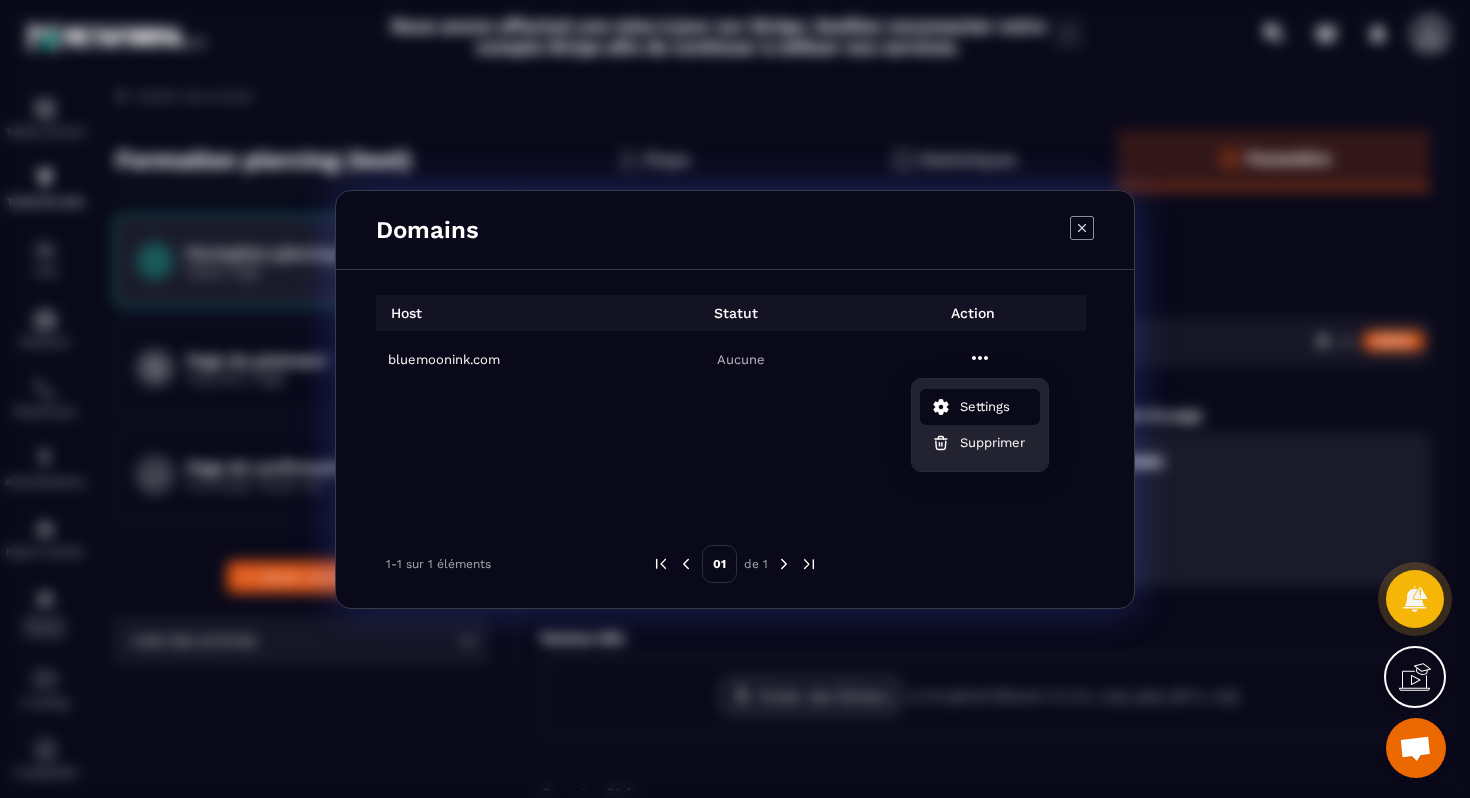 click on "Settings" at bounding box center [985, 407] 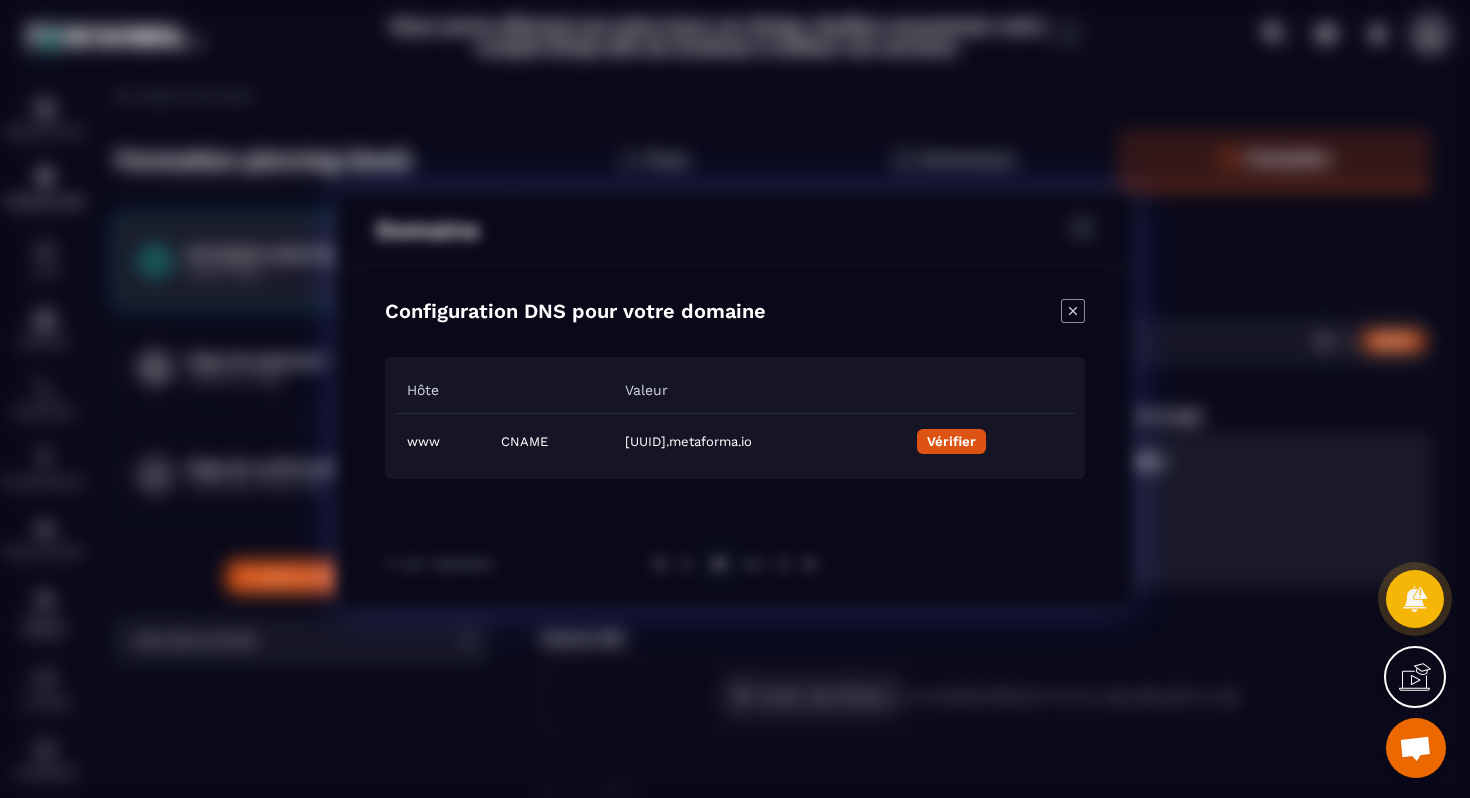 click at bounding box center (1073, 313) 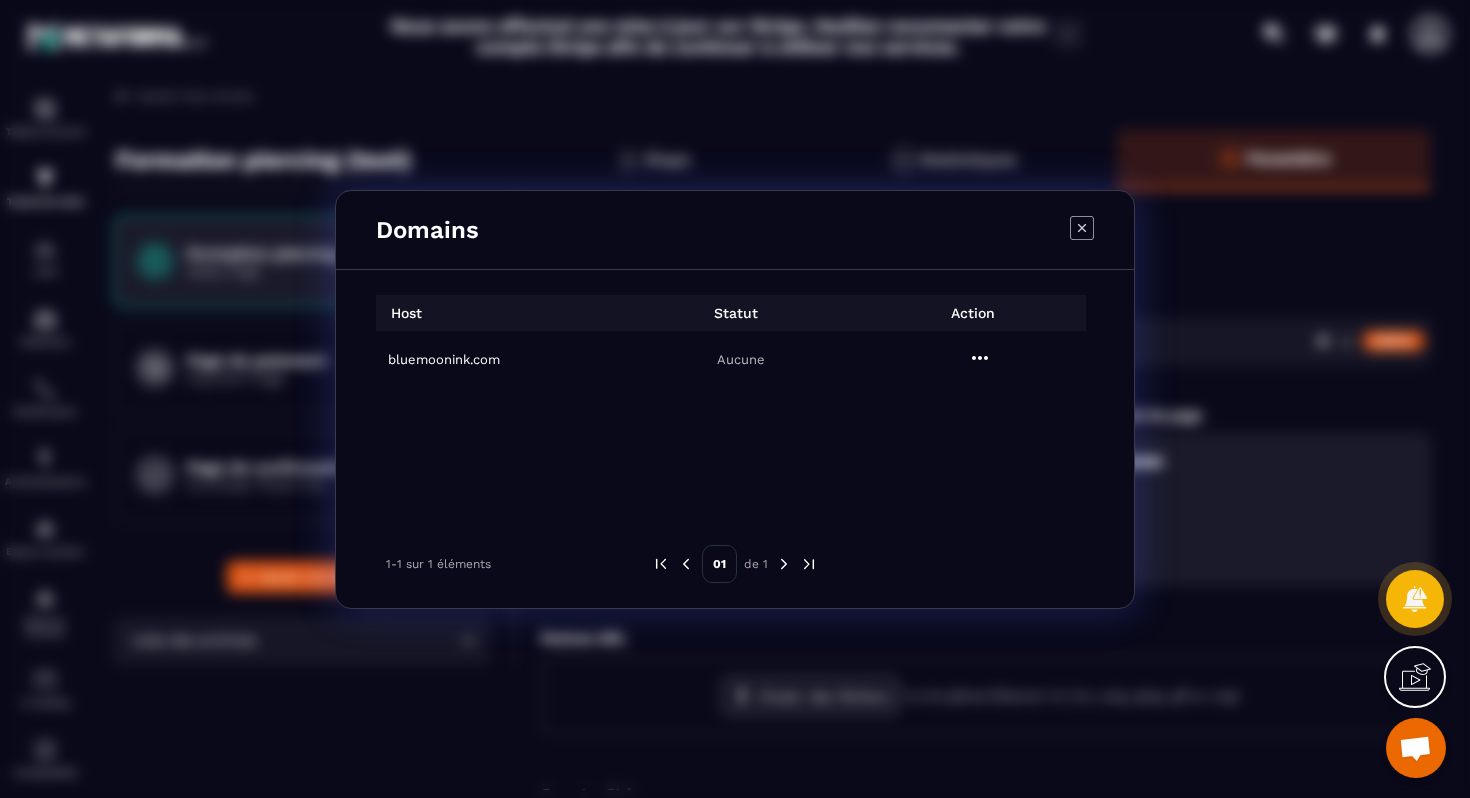 click 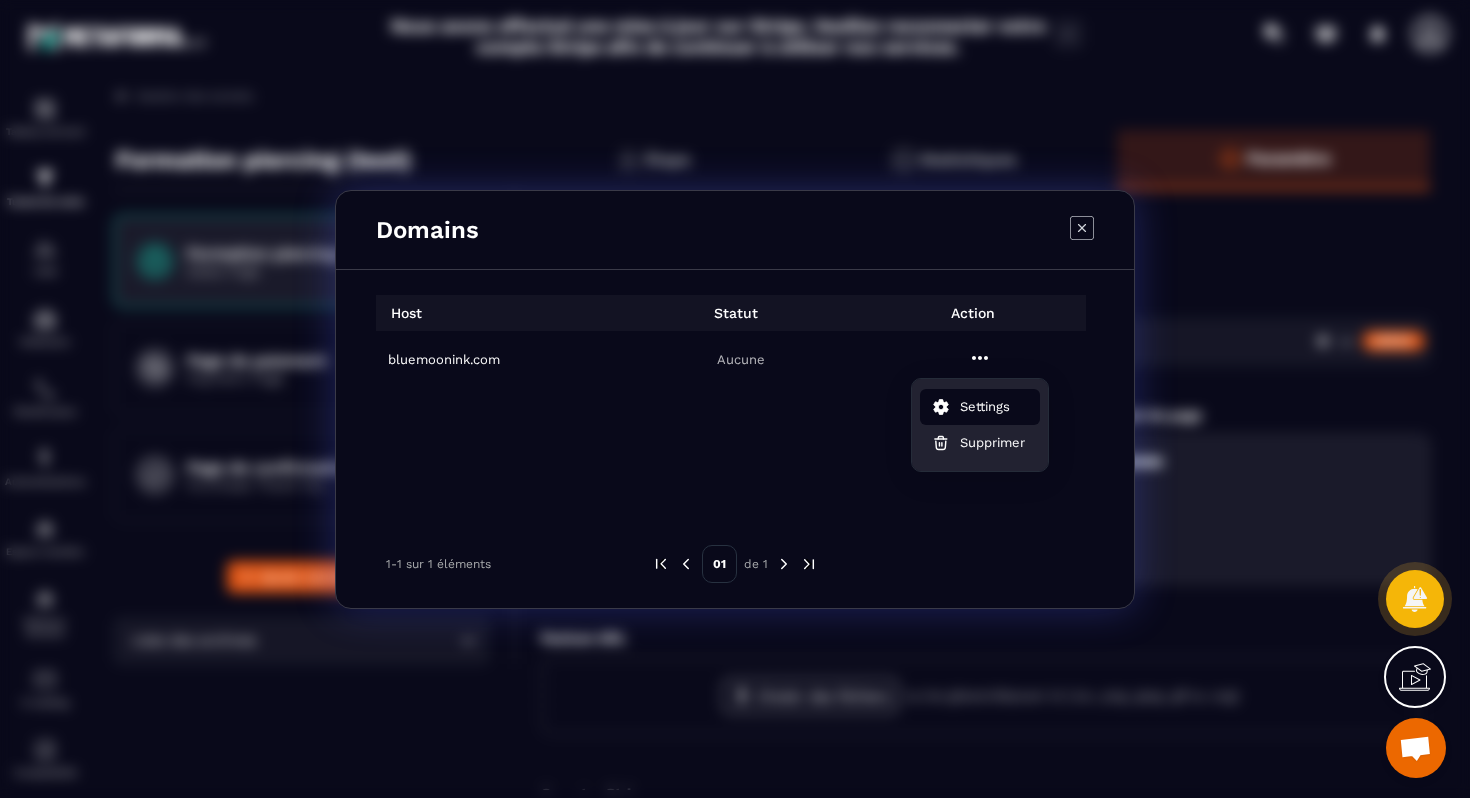 click on "Settings" at bounding box center (985, 407) 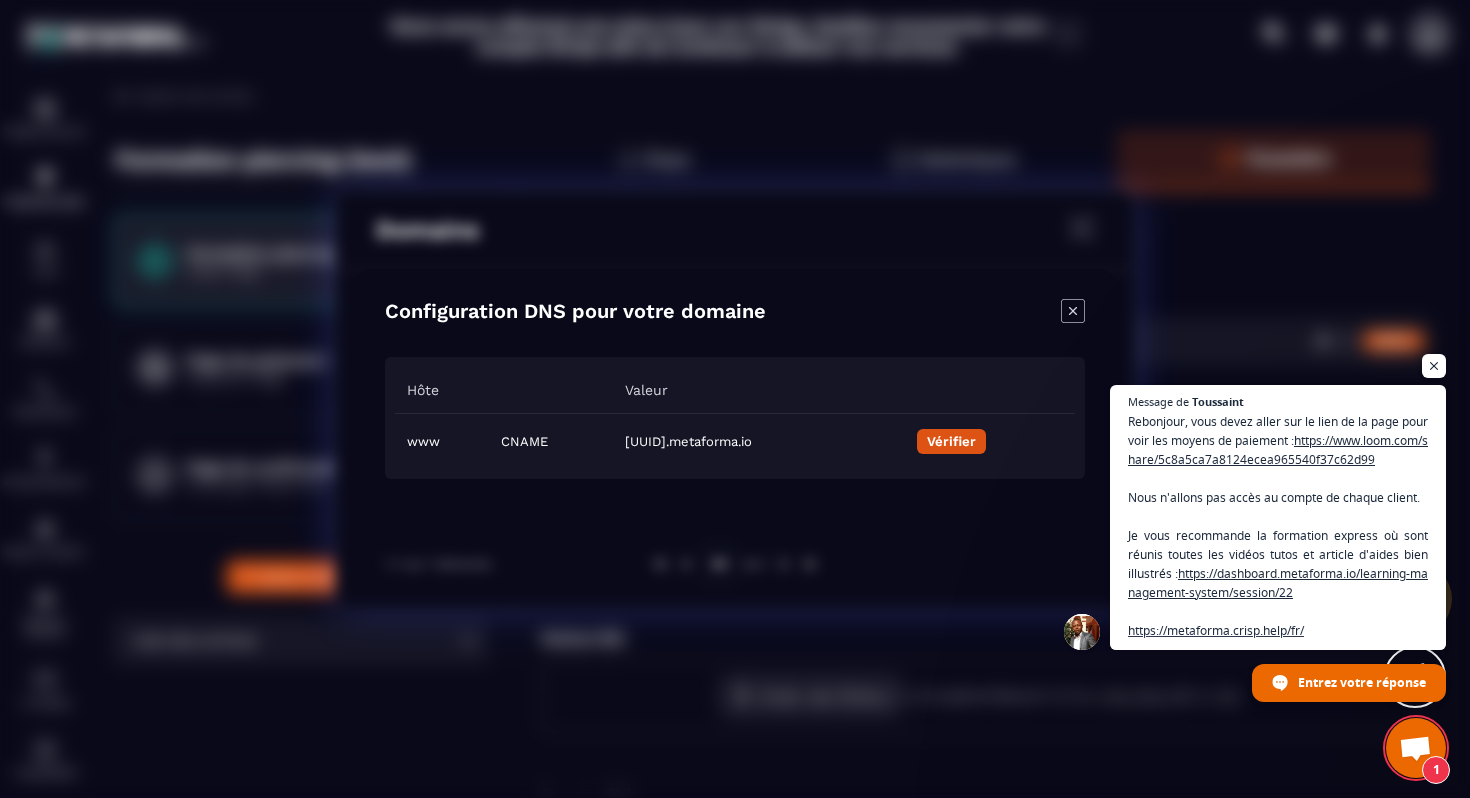 click on "Vérifier" at bounding box center (951, 441) 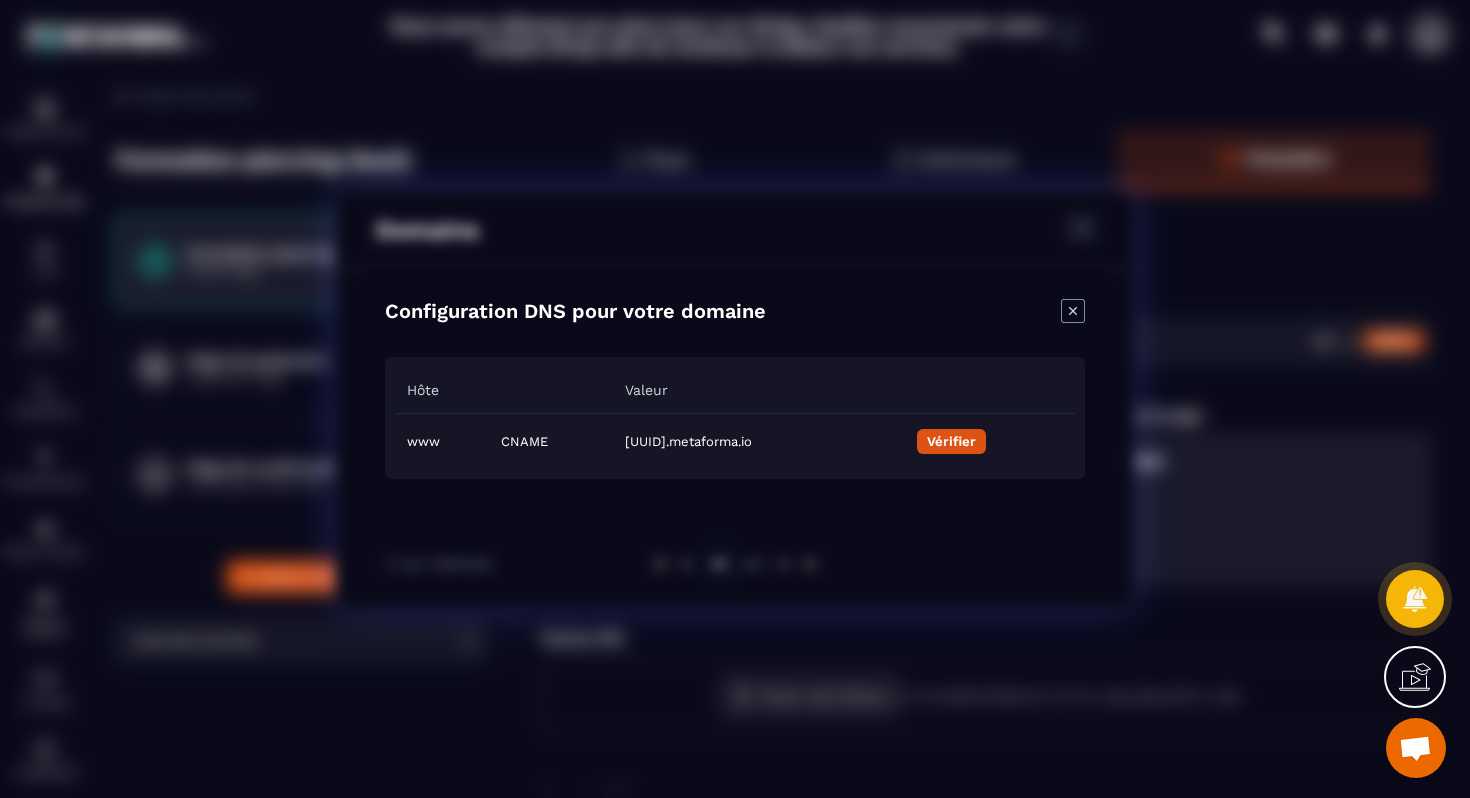 click 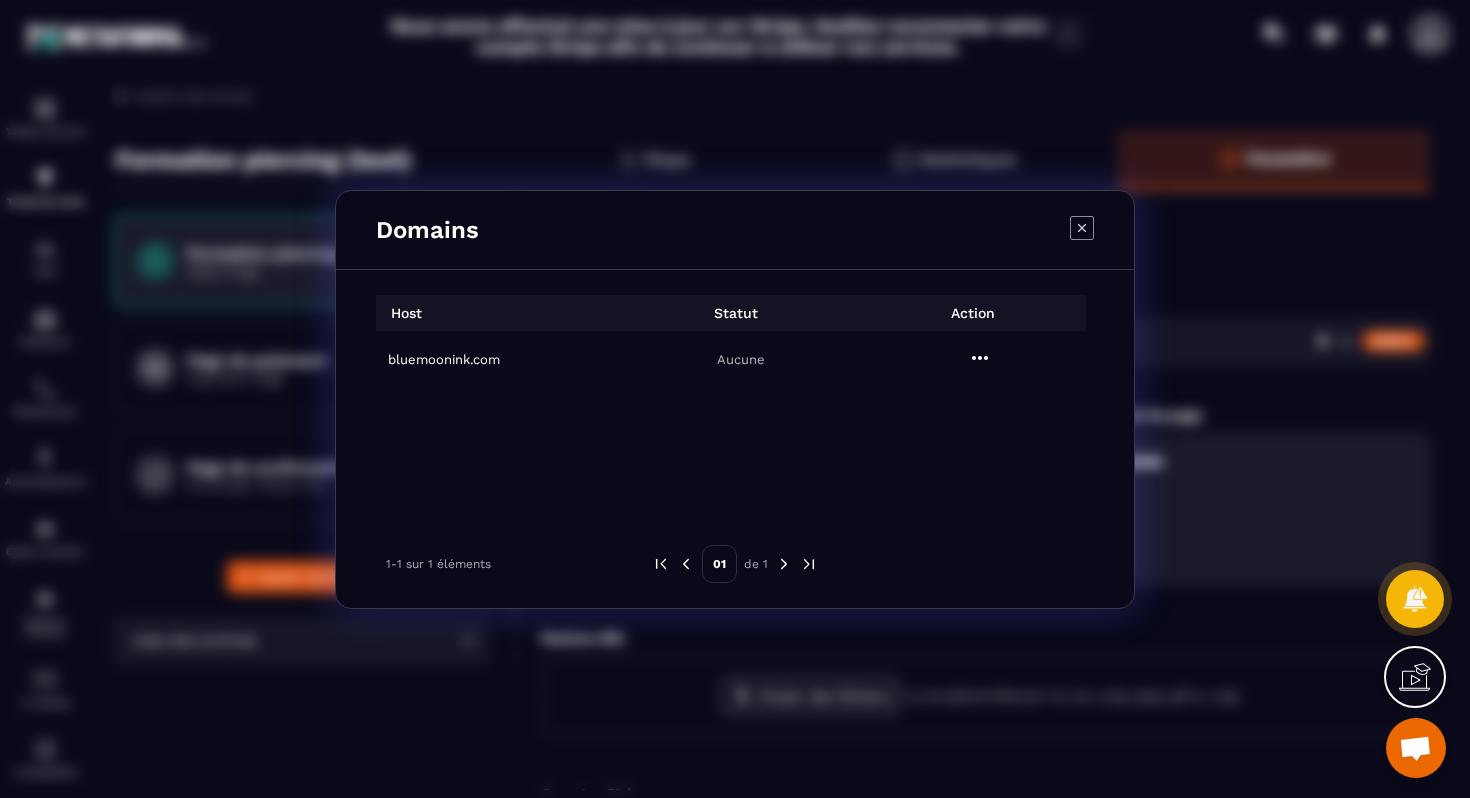 click on "Domains Host Statut Action bluemoonink.com Aucune [NUMBER] sur [NUMBER] éléments [NUMBER] de [NUMBER]" at bounding box center [735, 399] 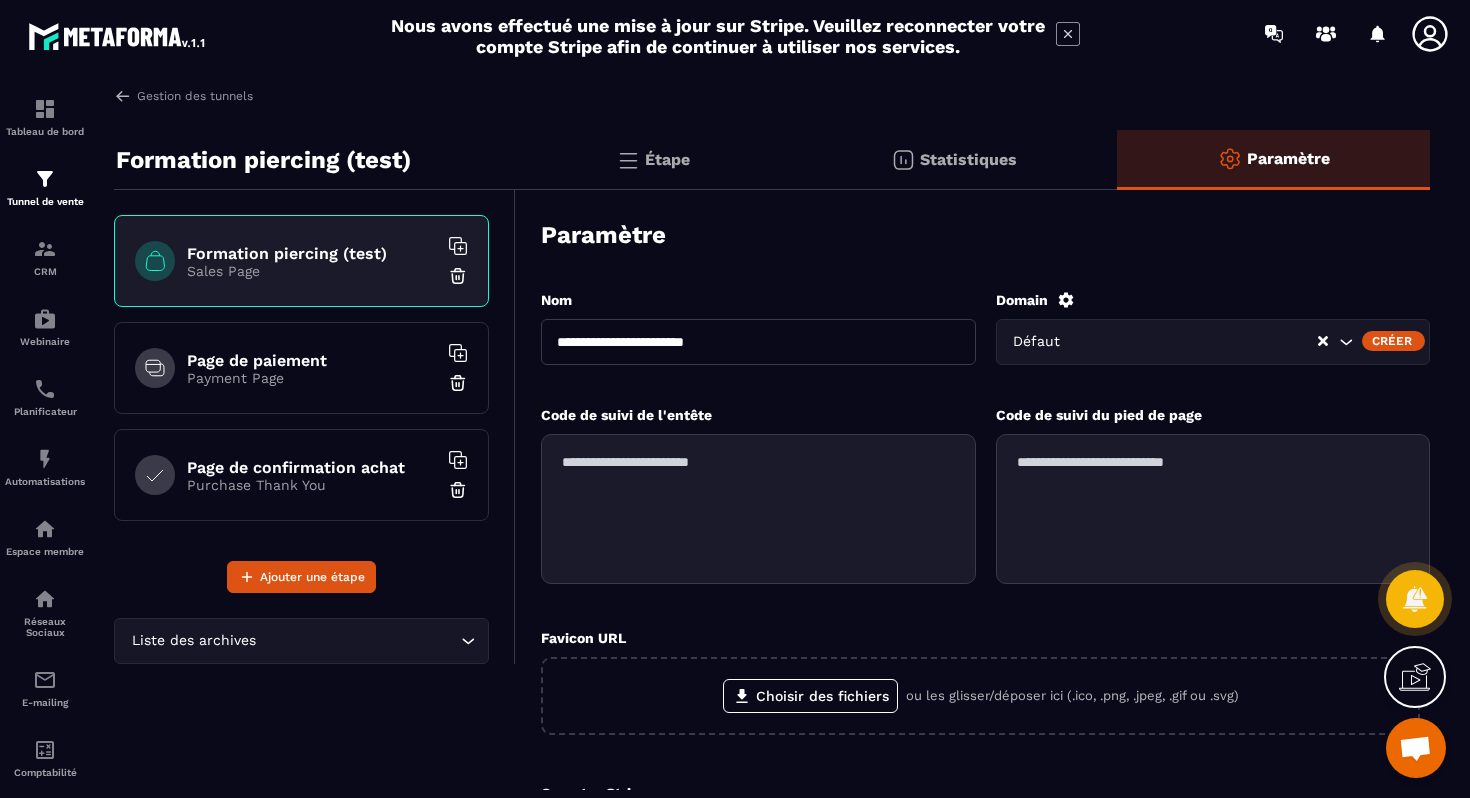 click on "Page de paiement Payment Page" at bounding box center [301, 368] 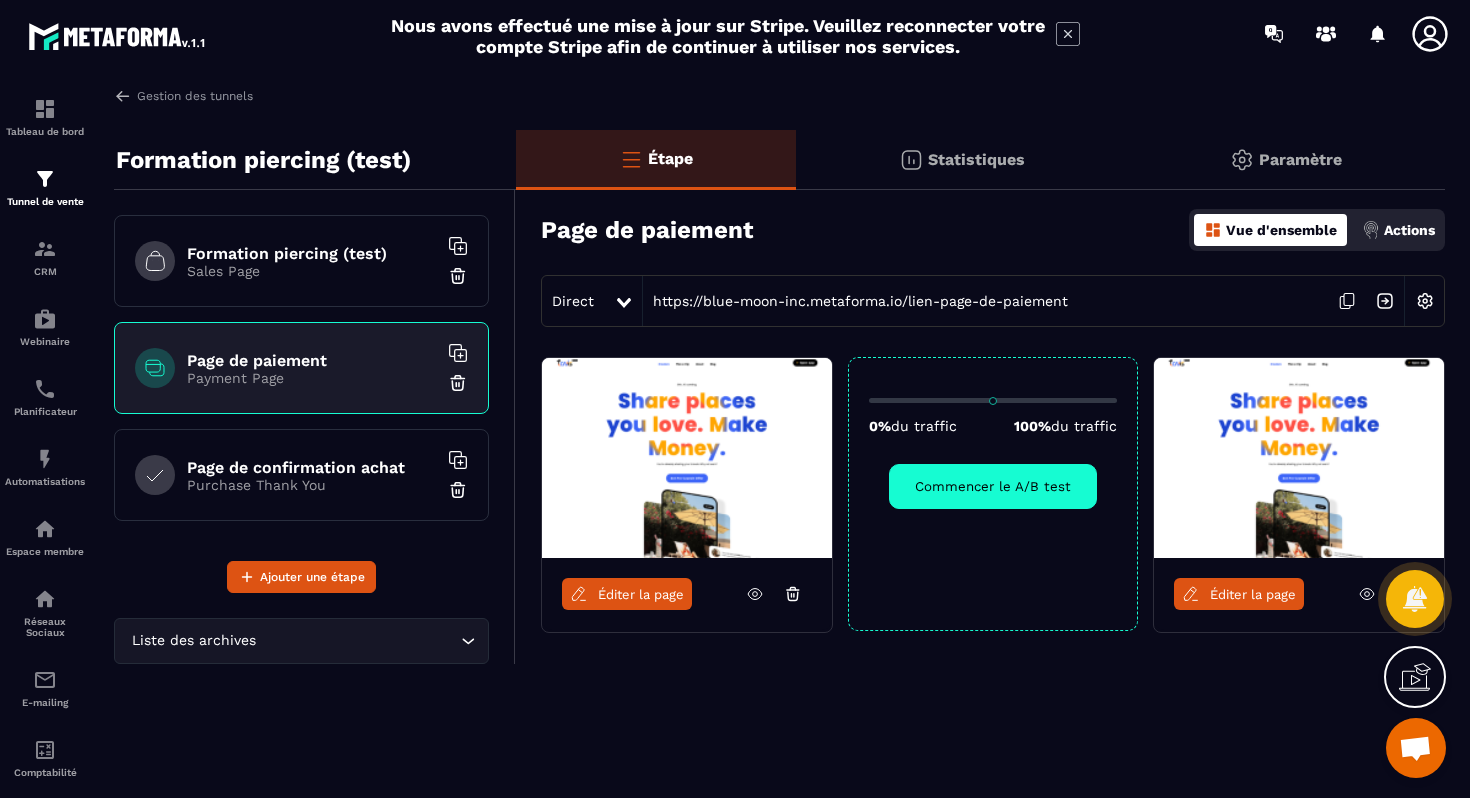 click 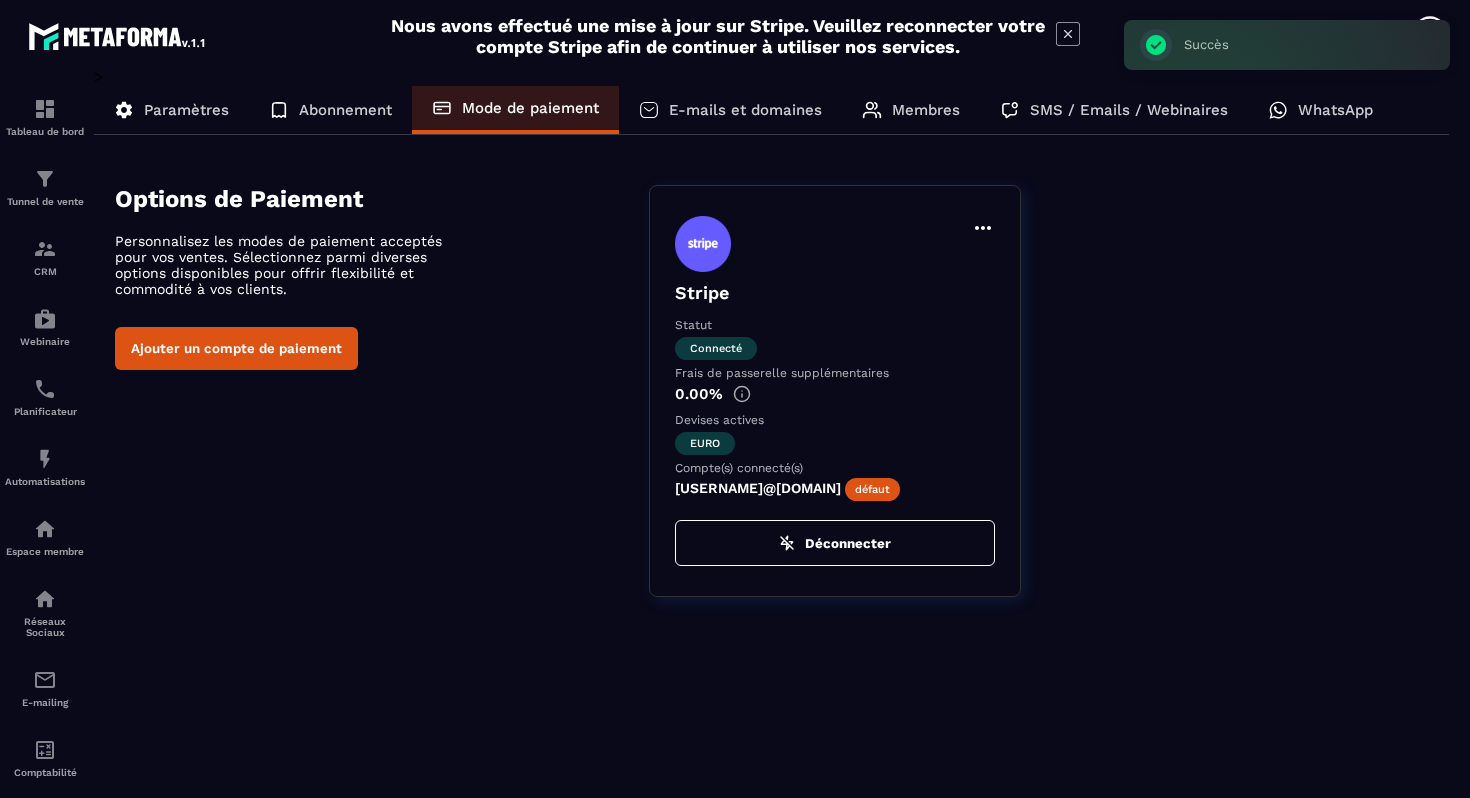 scroll, scrollTop: 0, scrollLeft: 0, axis: both 